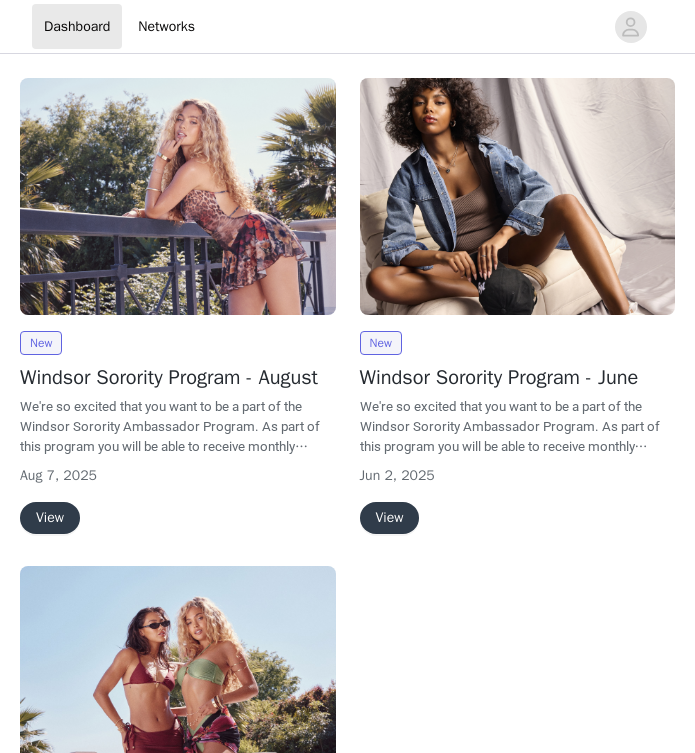 scroll, scrollTop: 0, scrollLeft: 0, axis: both 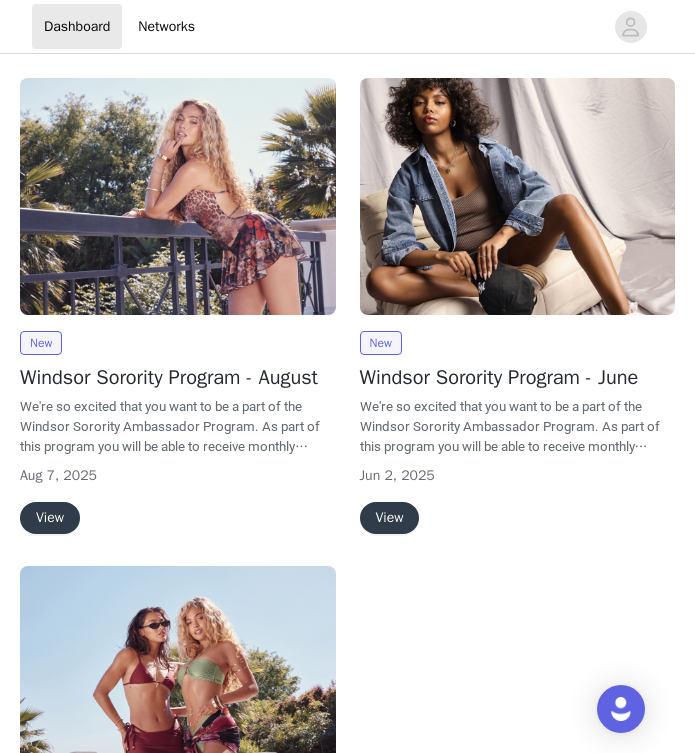 click on "View" at bounding box center (50, 518) 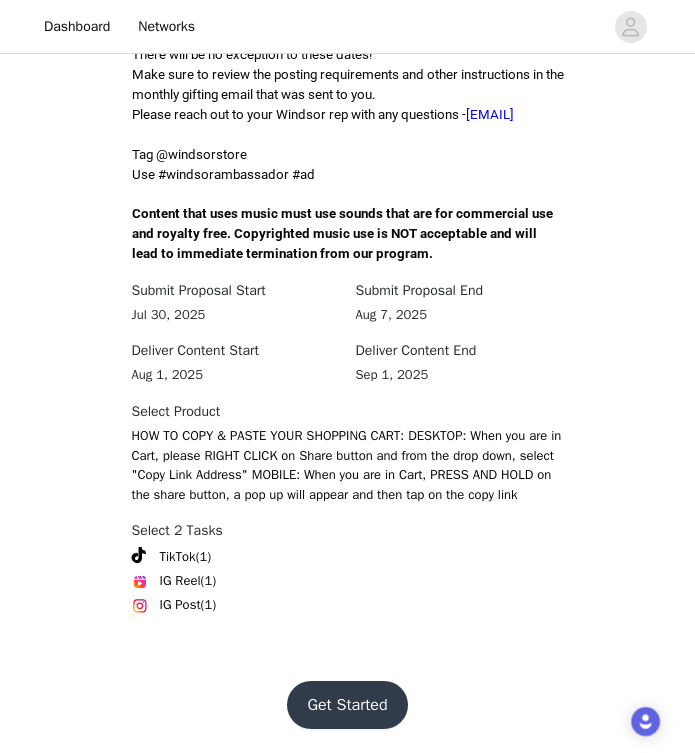 scroll, scrollTop: 607, scrollLeft: 0, axis: vertical 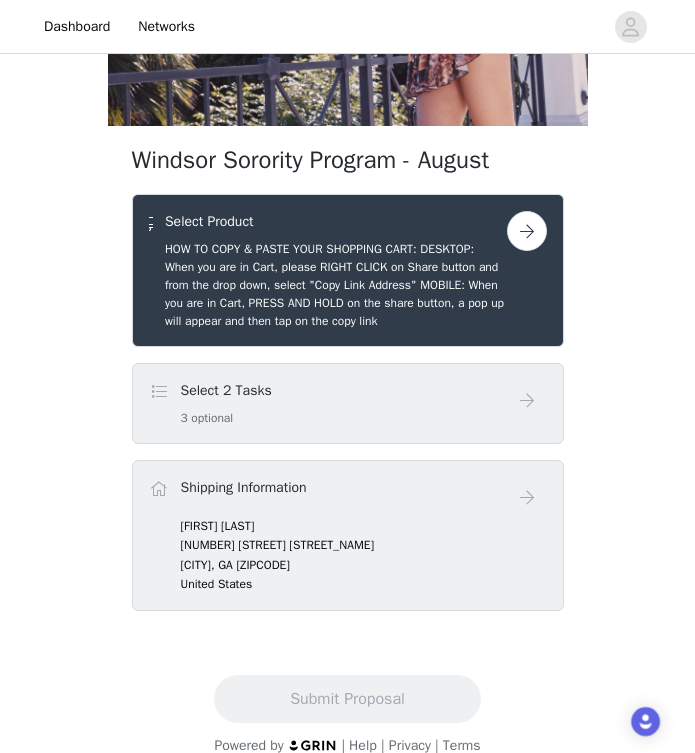 click on "Select 2 Tasks   3 optional" at bounding box center [328, 403] 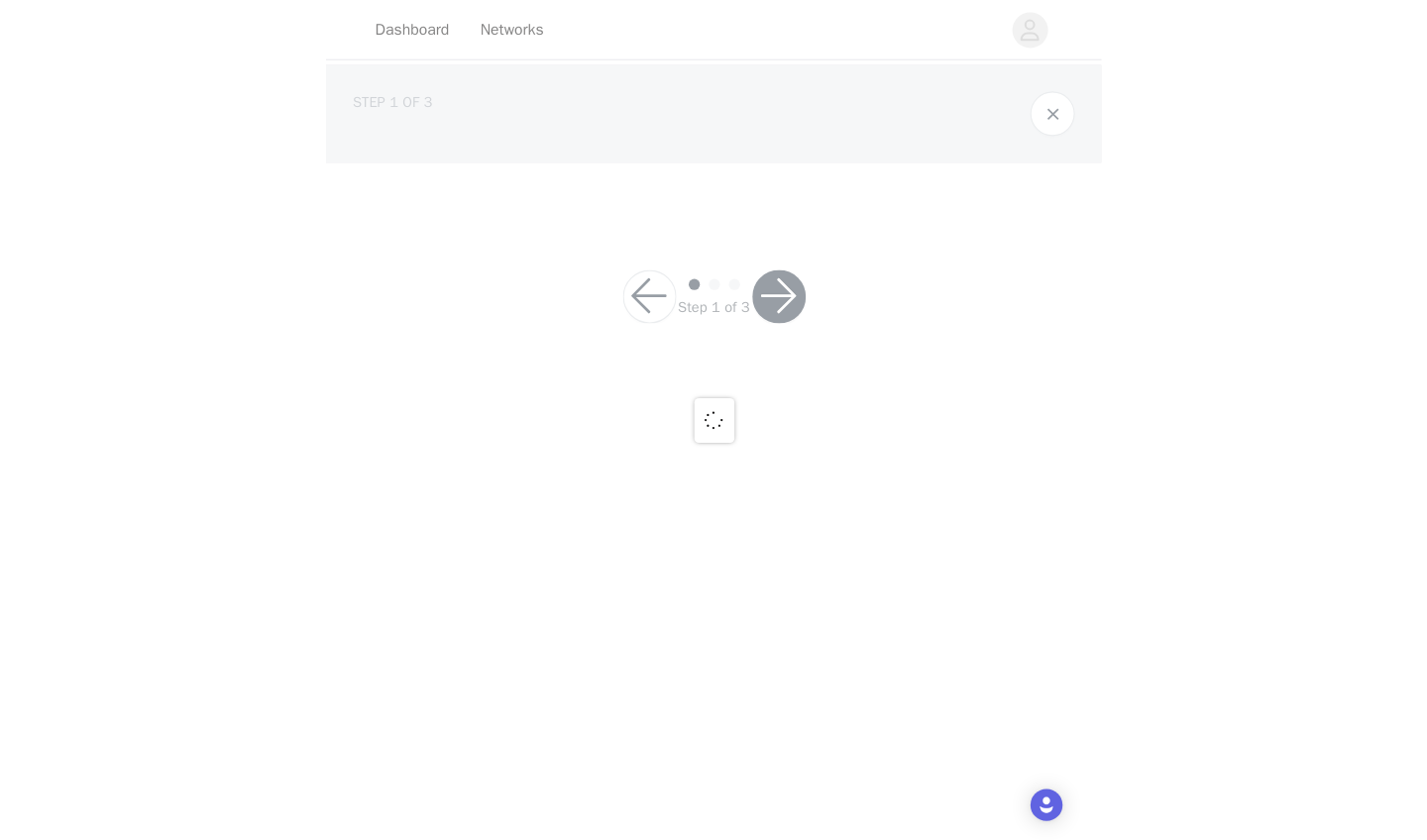 scroll, scrollTop: 0, scrollLeft: 0, axis: both 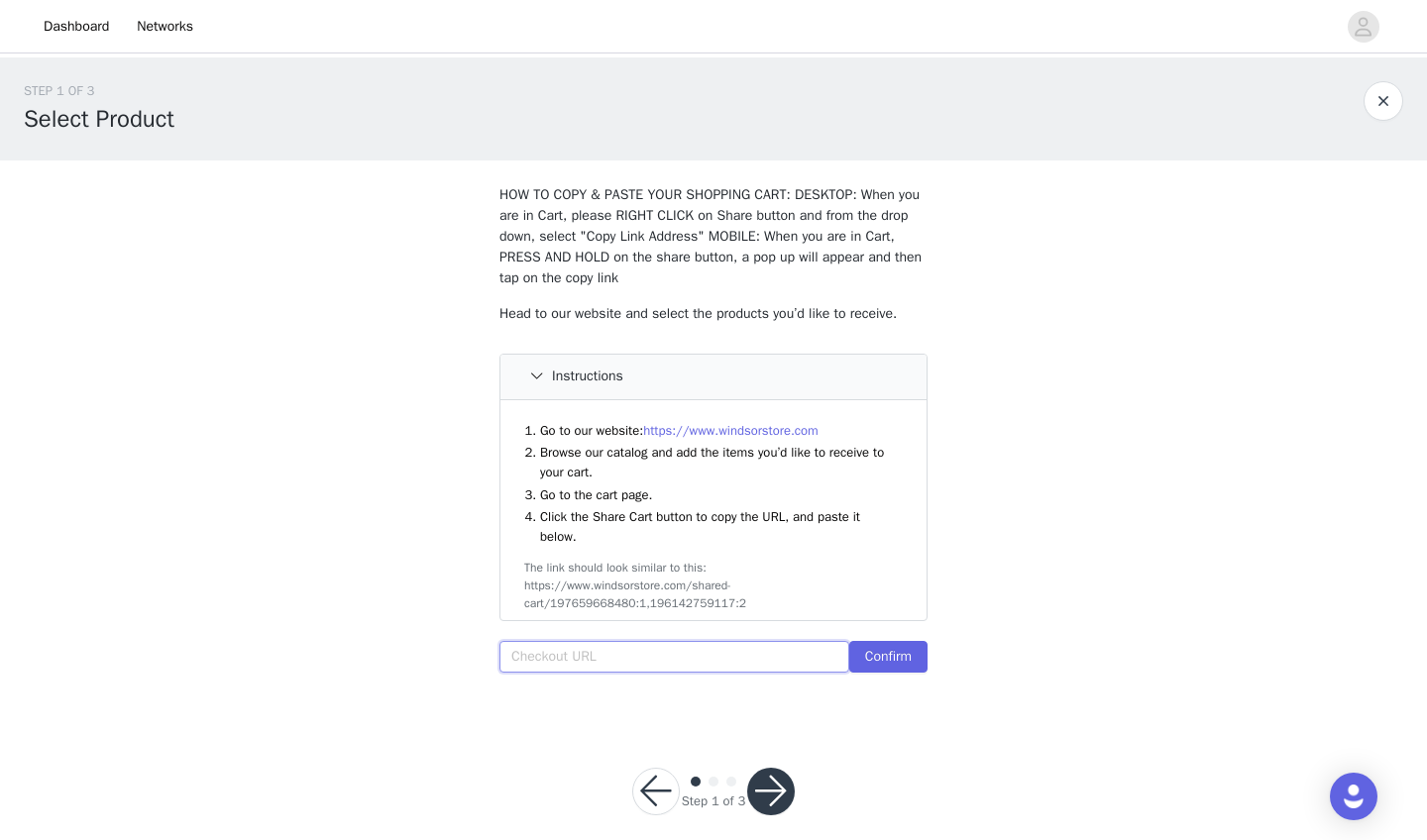 click at bounding box center [674, 657] 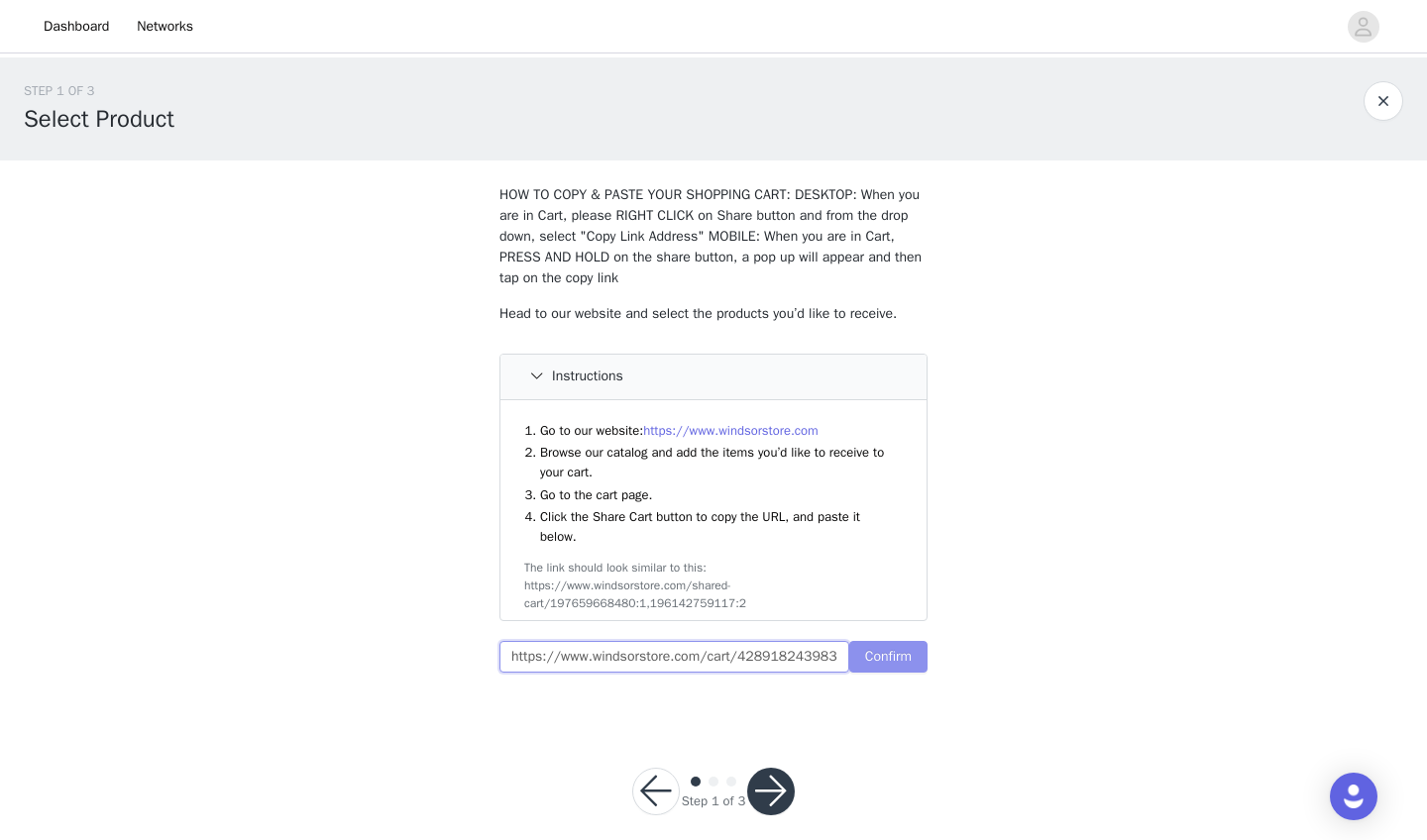 type on "https://www.windsorstore.com/cart/42891824398387:1,43298527772723:2,43292753428531:1,43440233316403:1,42853194989619:1,42853195939891:1,41691444838451:1,43260977512499:1" 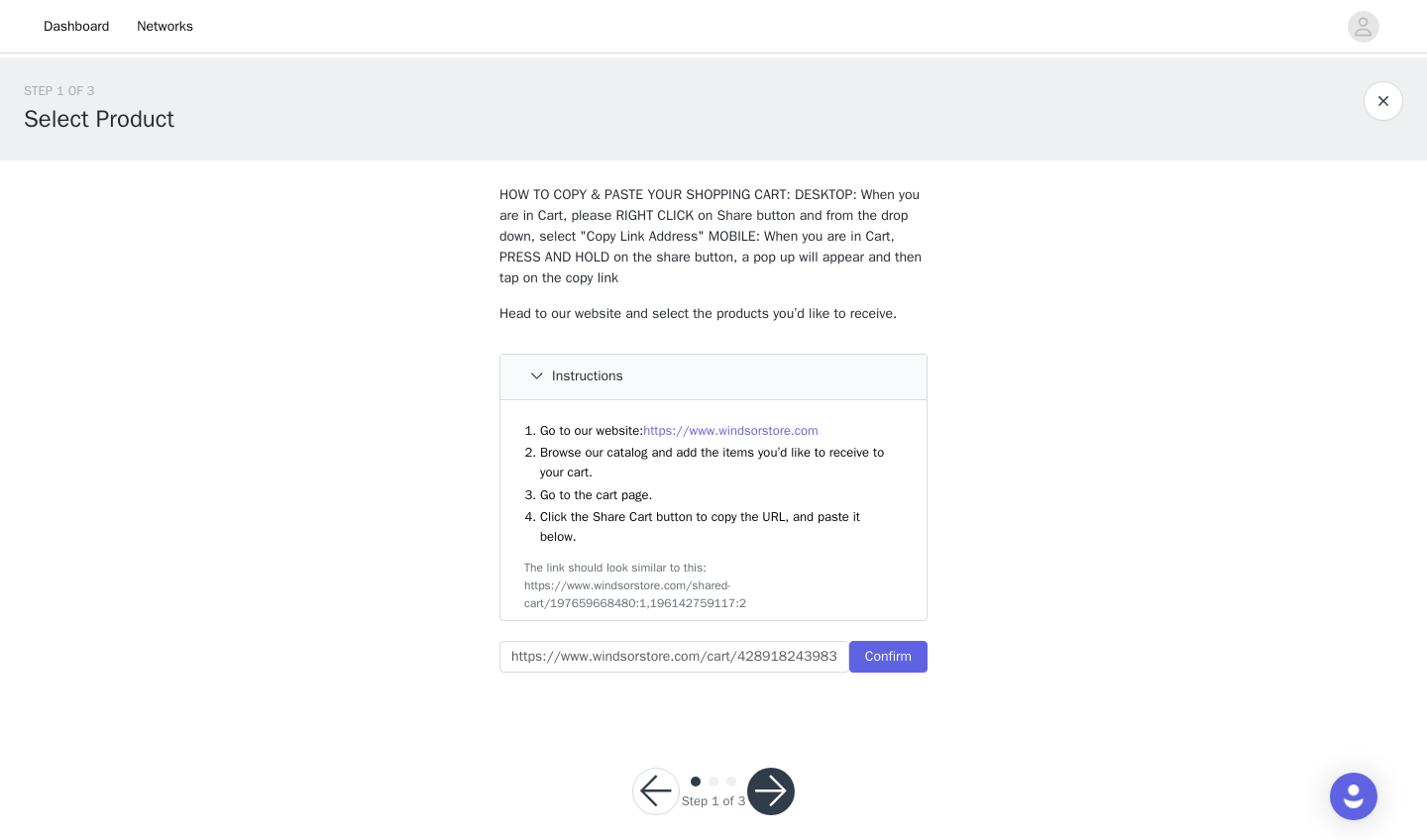 click on "Confirm" at bounding box center [888, 657] 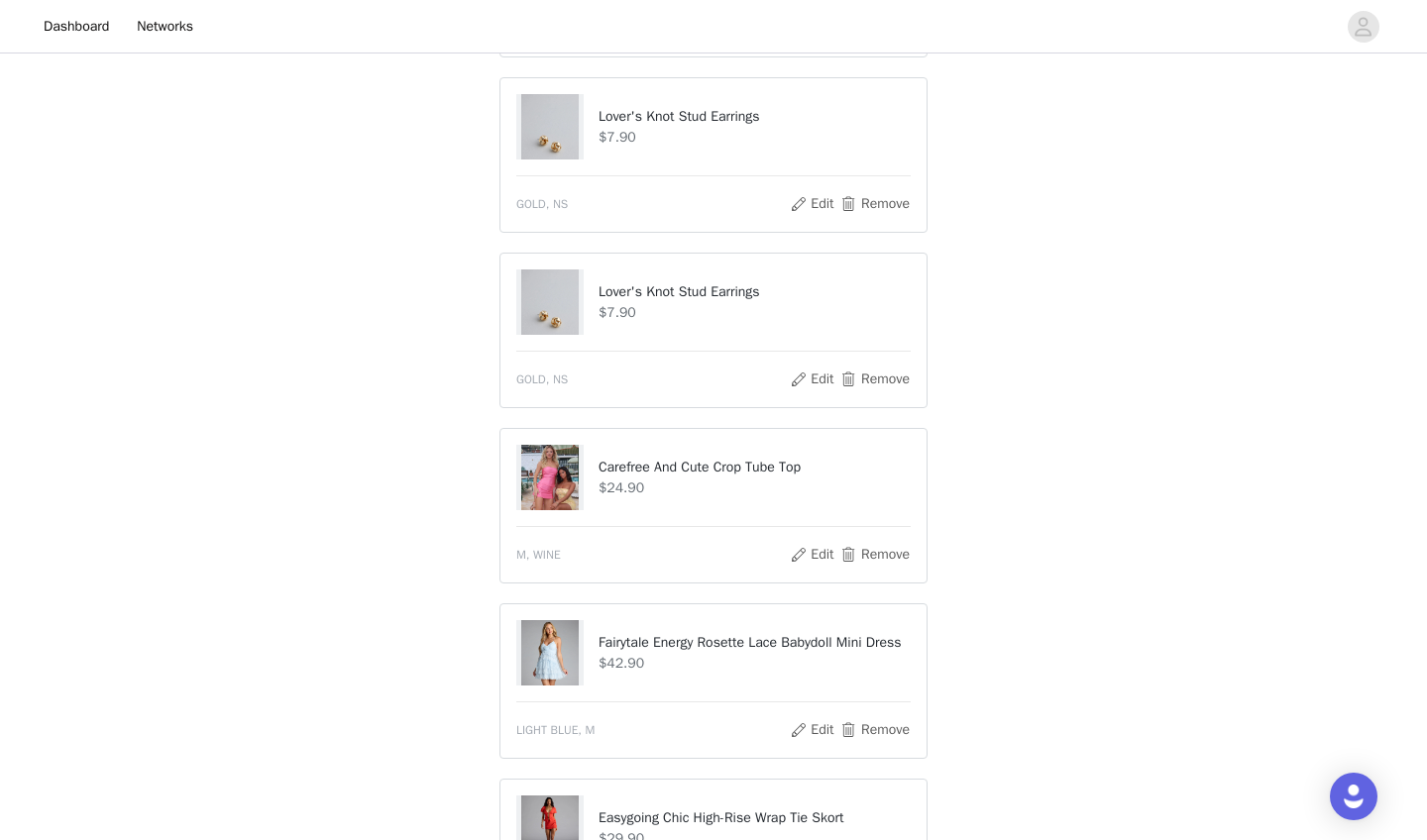 scroll, scrollTop: 783, scrollLeft: 0, axis: vertical 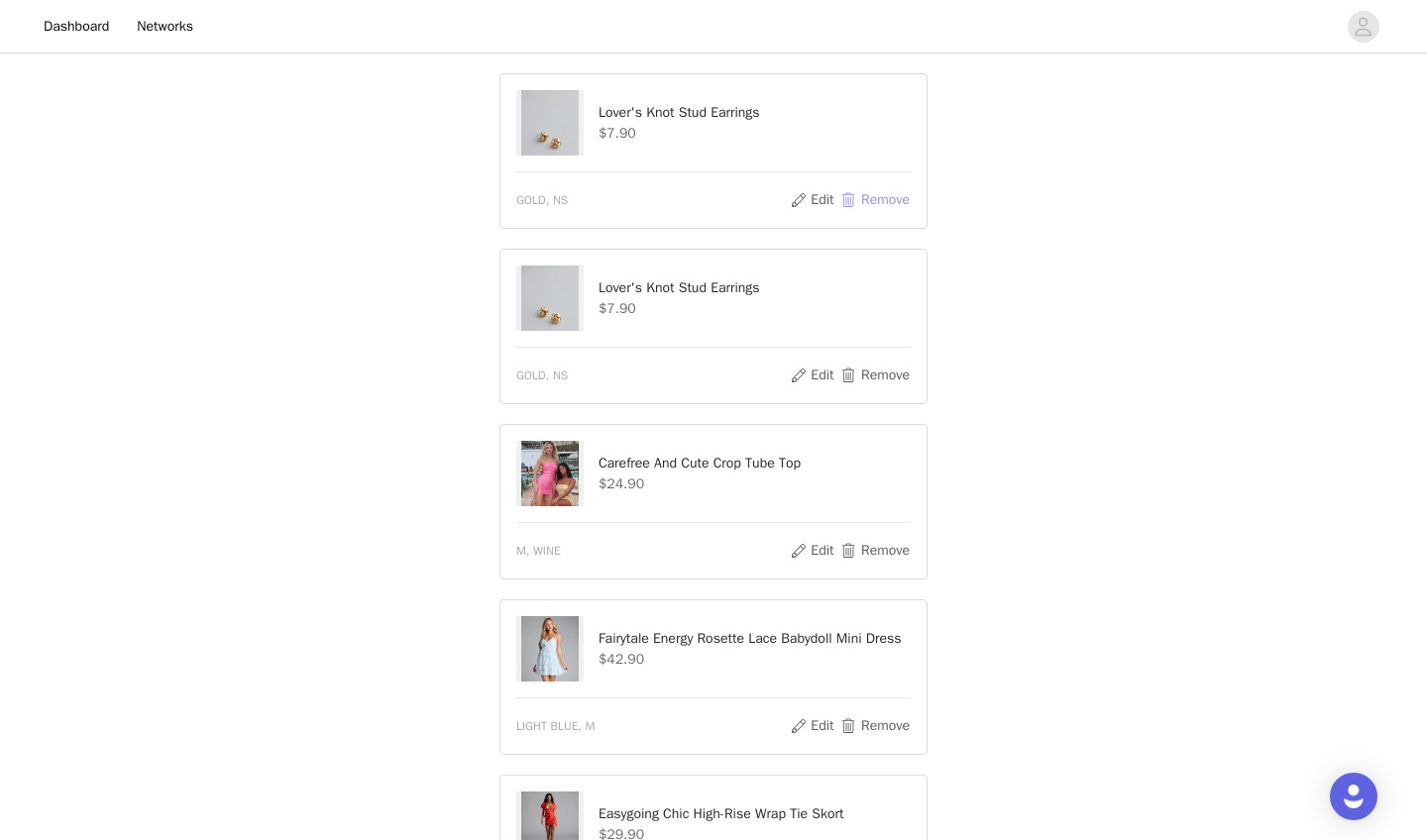 click on "Remove" at bounding box center [875, 200] 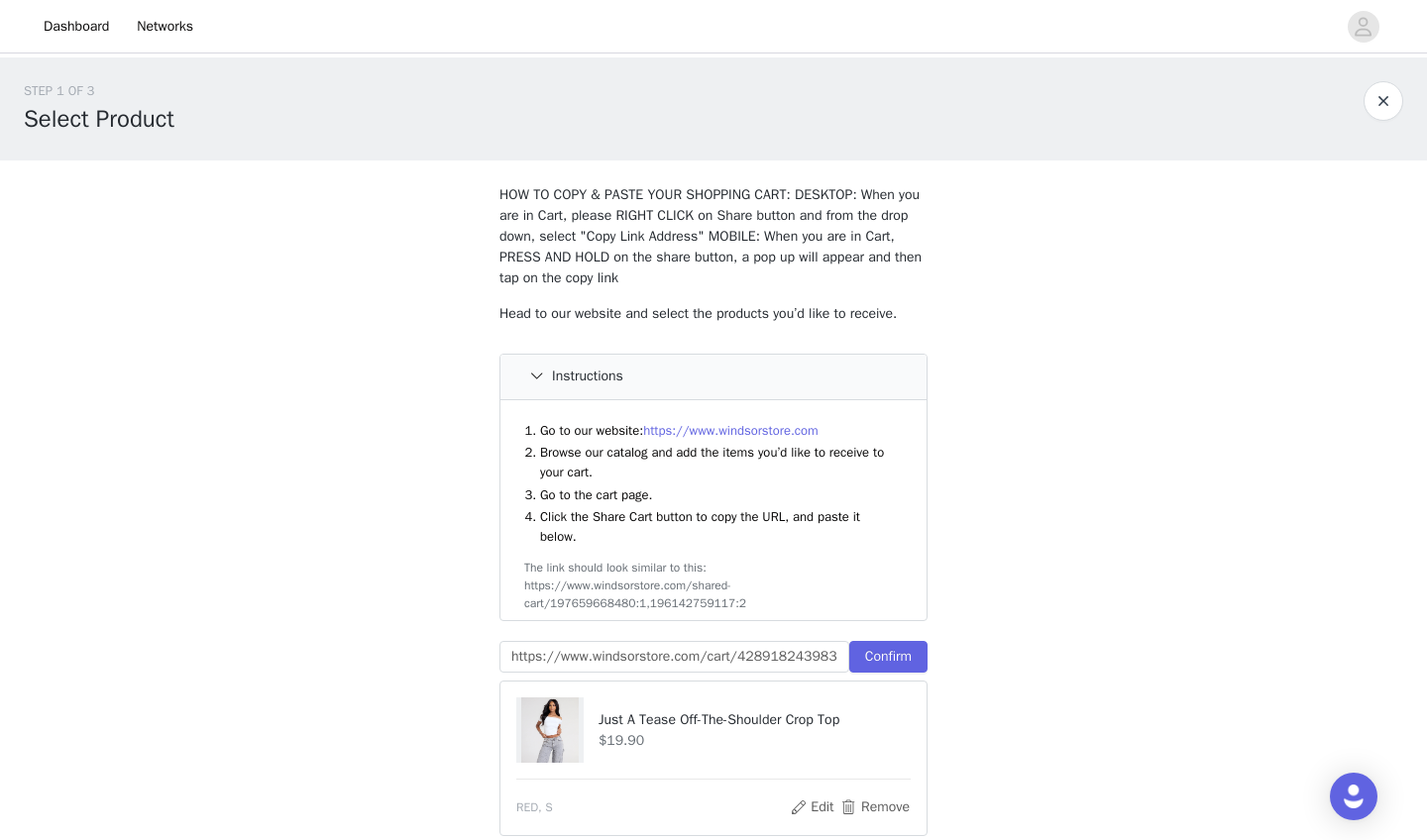 scroll, scrollTop: 0, scrollLeft: 0, axis: both 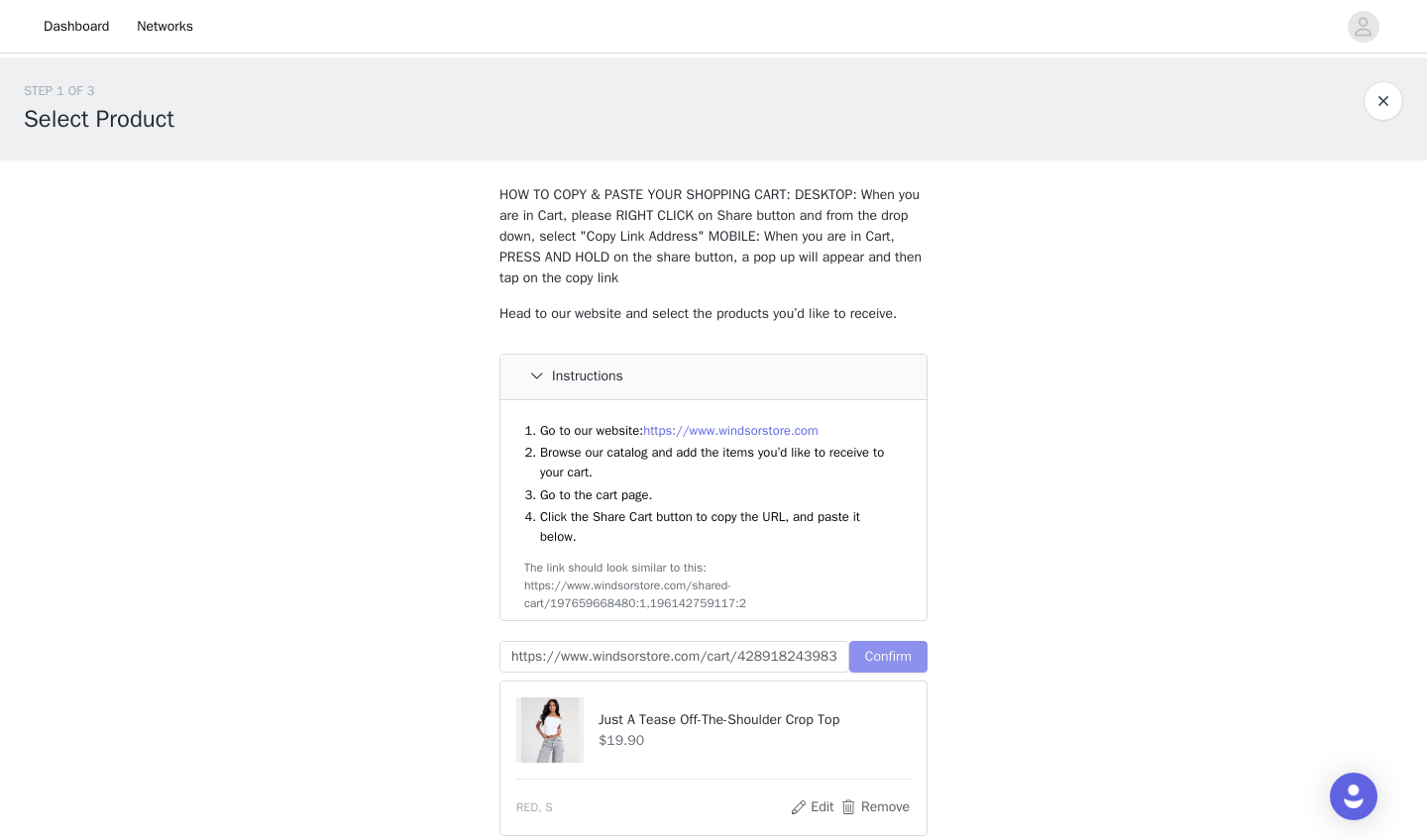 click on "Confirm" at bounding box center [888, 657] 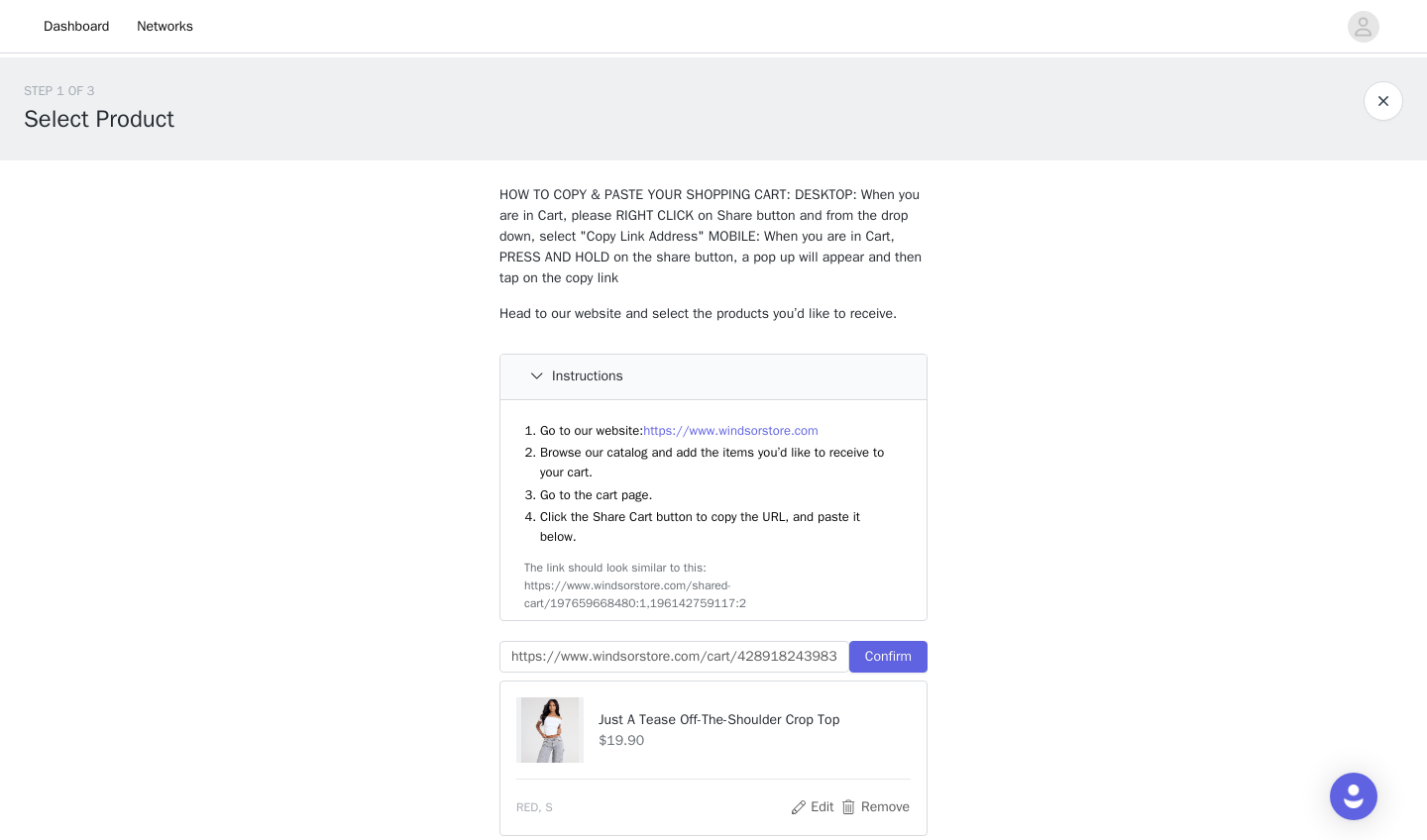 scroll, scrollTop: 0, scrollLeft: 0, axis: both 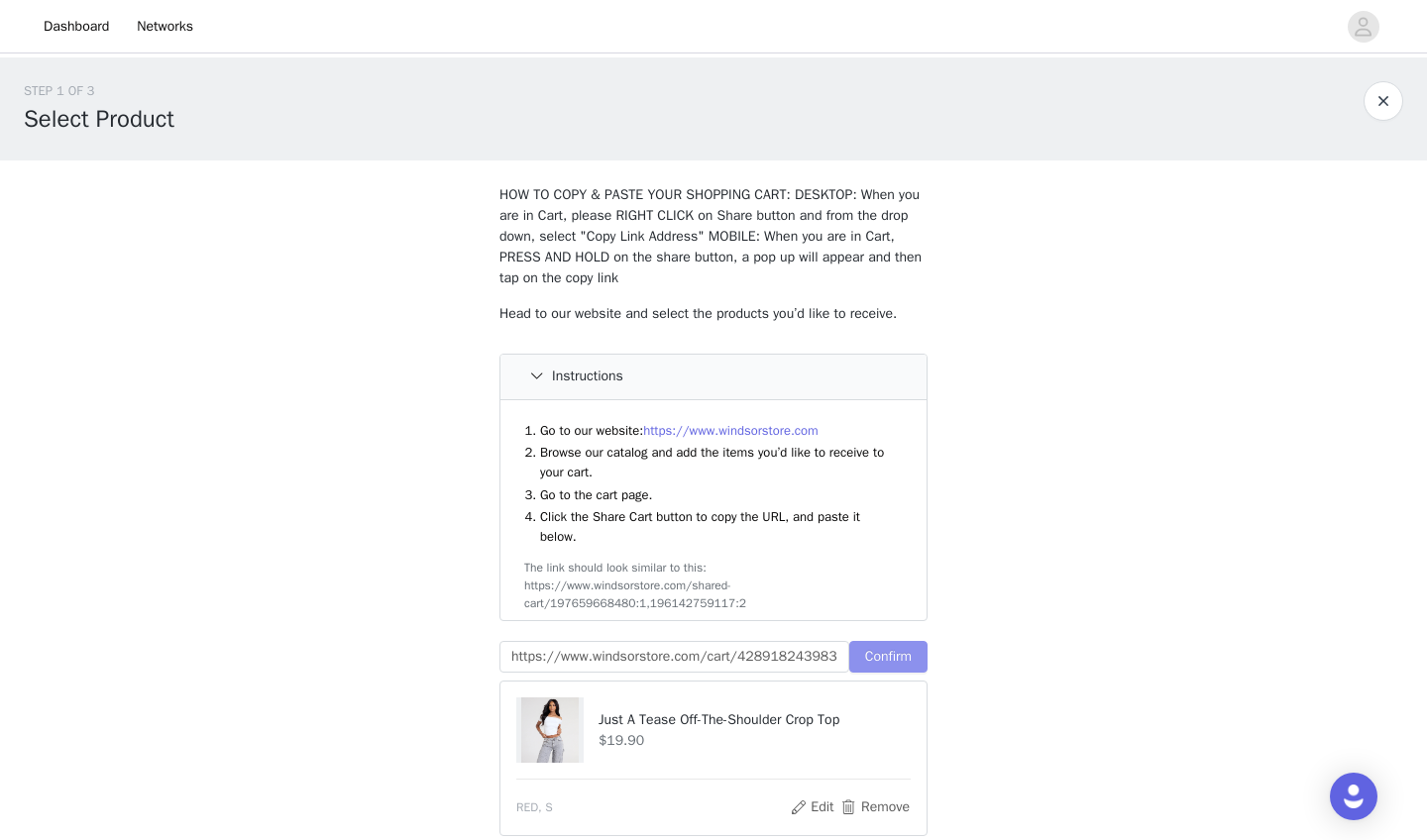 click on "Confirm" at bounding box center [888, 657] 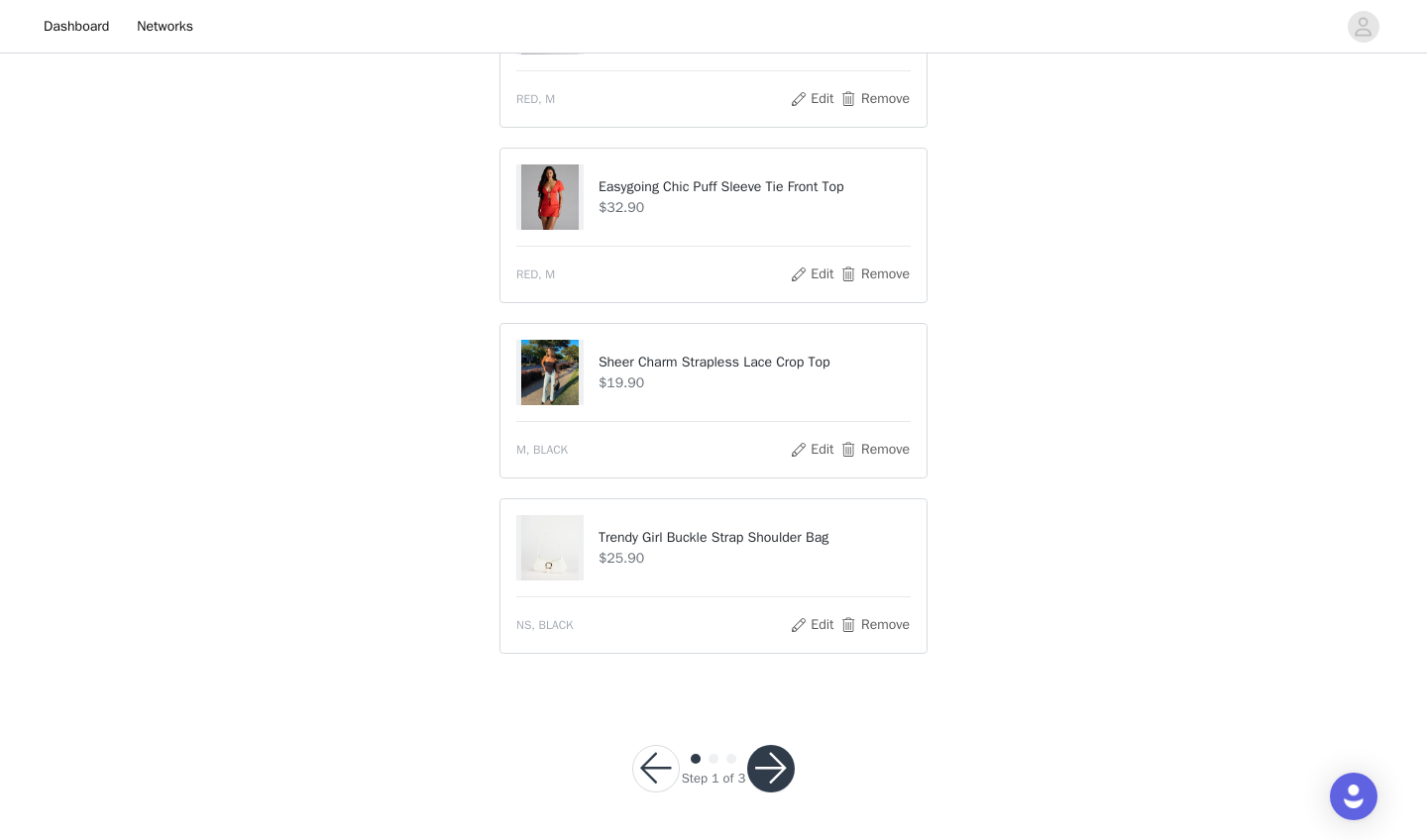 scroll, scrollTop: 1584, scrollLeft: 0, axis: vertical 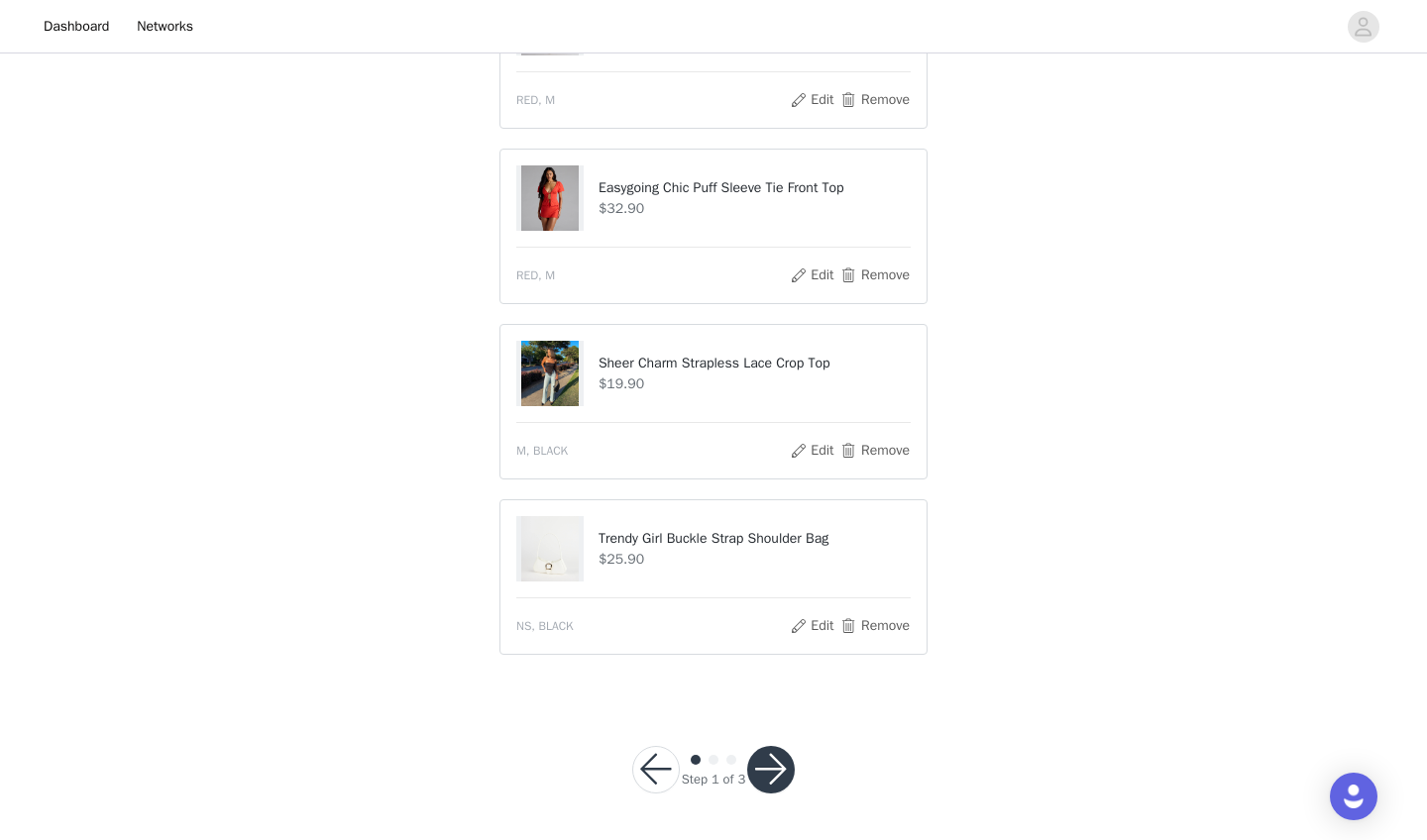 click at bounding box center [771, 770] 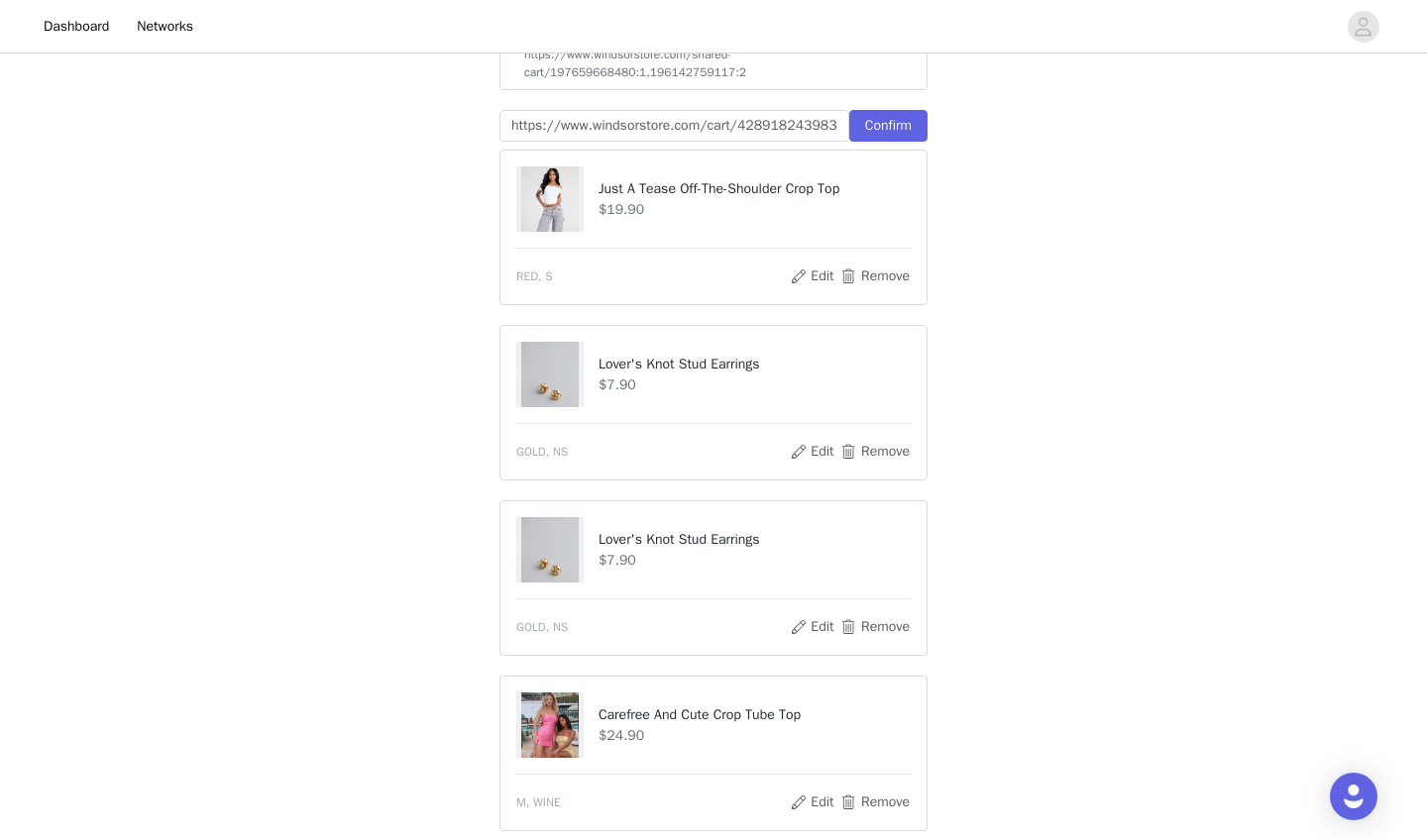 scroll, scrollTop: 688, scrollLeft: 0, axis: vertical 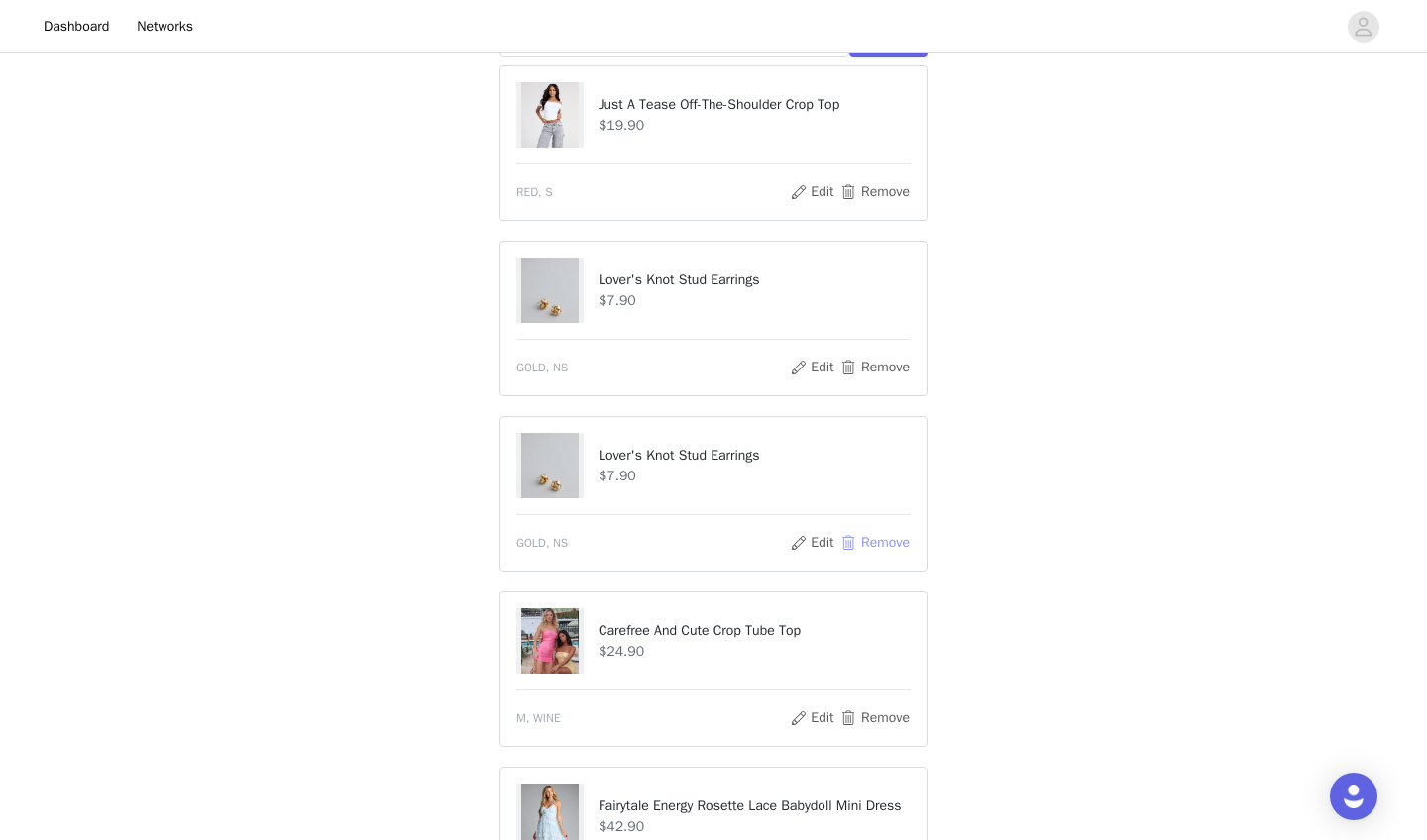 click on "Remove" at bounding box center [875, 543] 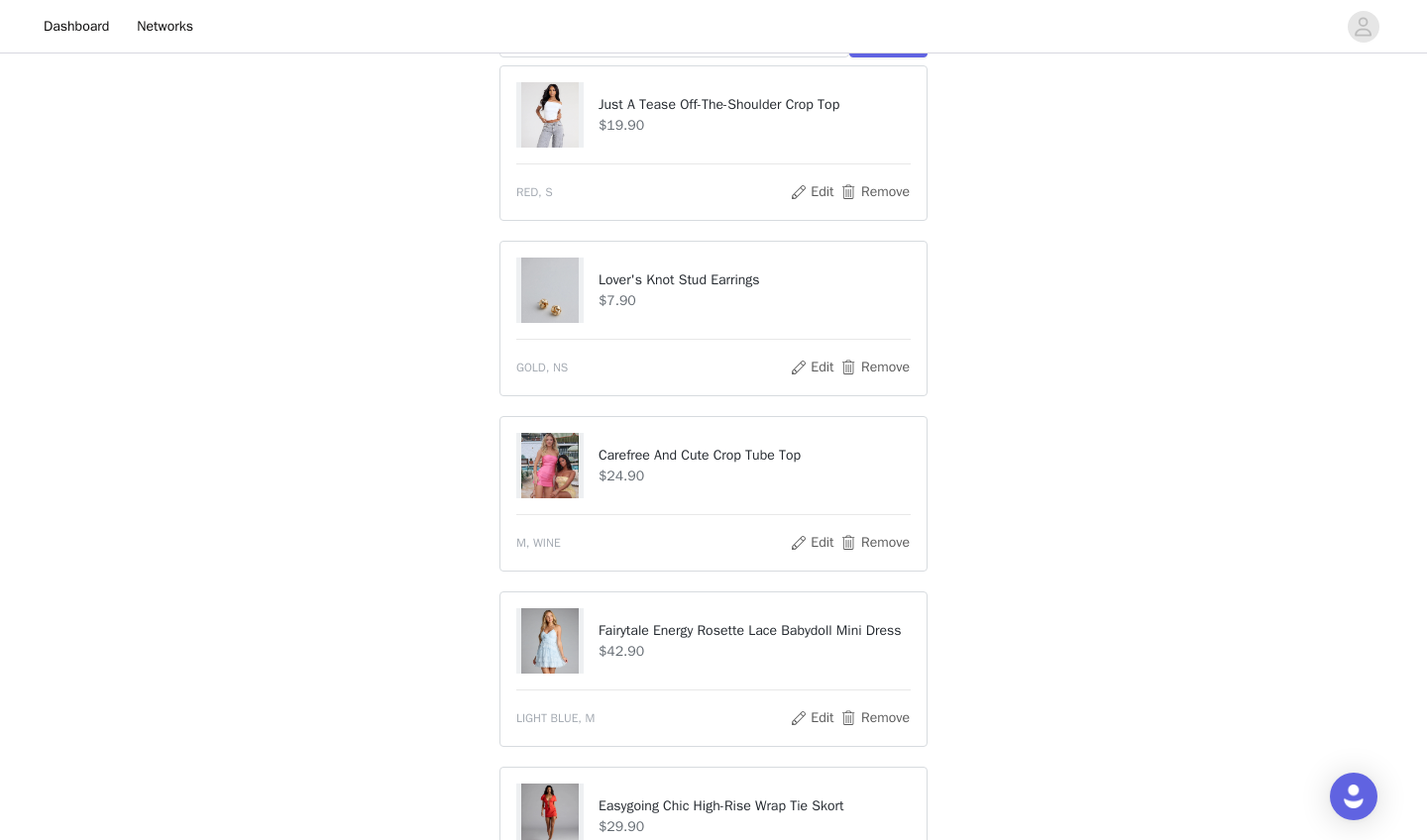 click on "STEP 1 OF 3
Select Product
The selected products exceed the total allowed price.       HOW TO COPY & PASTE YOUR SHOPPING CART: DESKTOP: When you are in Cart, please RIGHT CLICK on Share button and from the drop down, select "Copy Link Address" MOBILE: When you are in Cart, PRESS AND HOLD on the share button, a pop up will appear and then tap on the copy link     Head to our website and select the products you’d like to receive.     Instructions   Go to our website:  https://www.windsorstore.com   Browse our catalog and add the items you’d like to receive to your cart.   Go to the cart page.   Click the Share Cart button to copy the URL, and paste it below.   The link should look similar to this:   https://www.windsorstore.com/shared-cart/197659668480:1,196142759117:2     Confirm               Just A Tease Off-The-Shoulder Crop Top     $19.90       RED, S       Edit   Remove     Lover's Knot Stud Earrings" at bounding box center [714, 430] 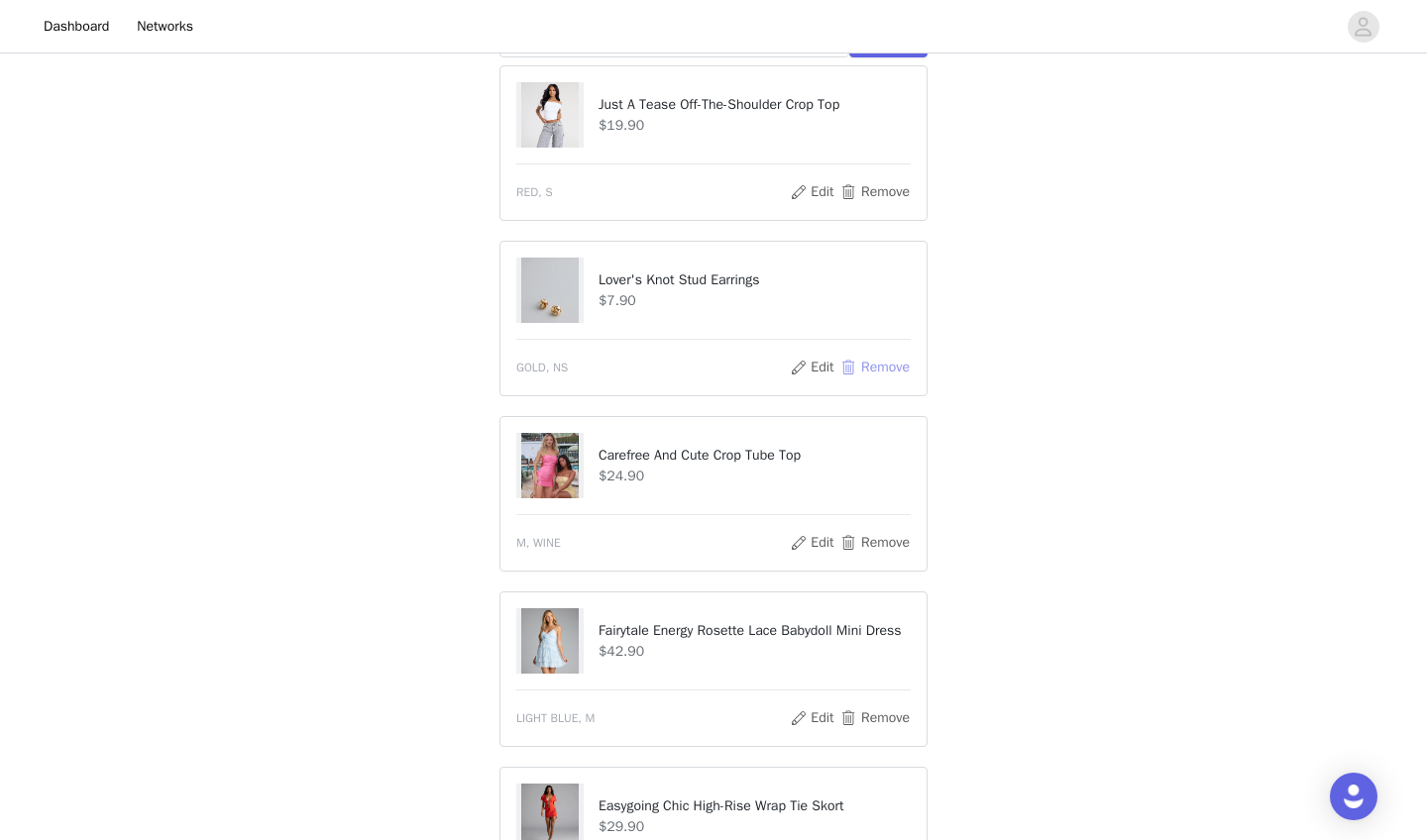 click on "Remove" at bounding box center [875, 368] 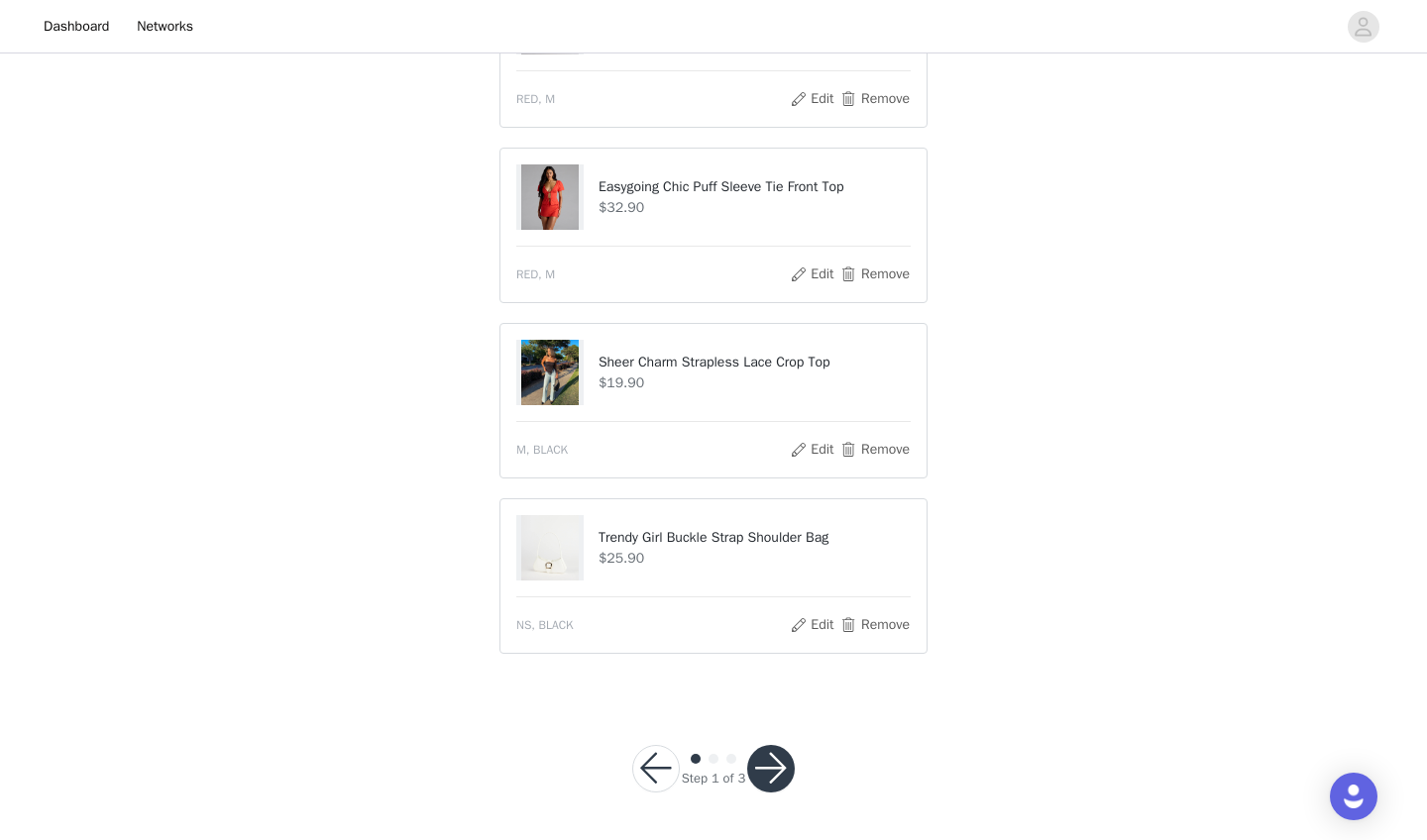 scroll, scrollTop: 1307, scrollLeft: 0, axis: vertical 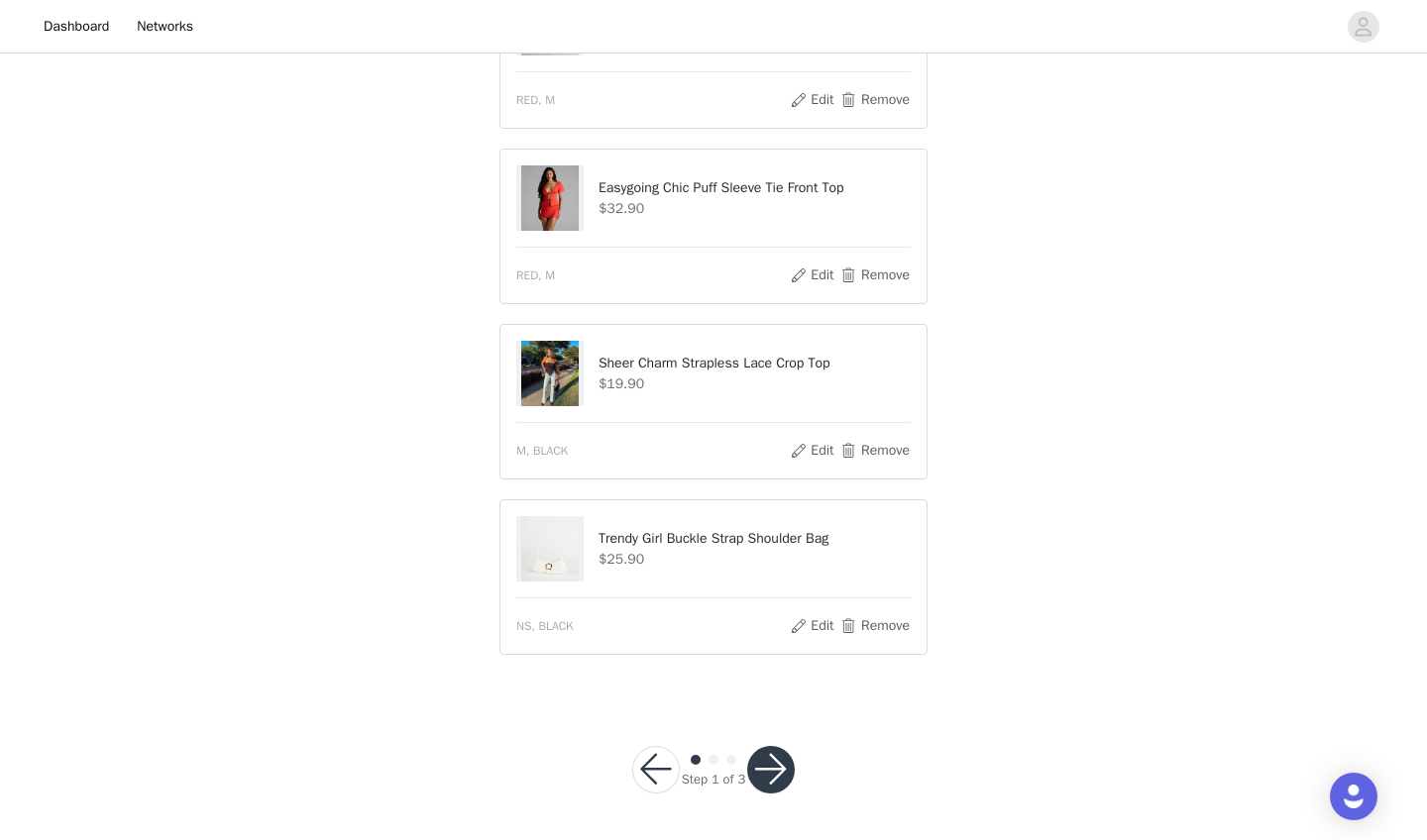 click at bounding box center (771, 770) 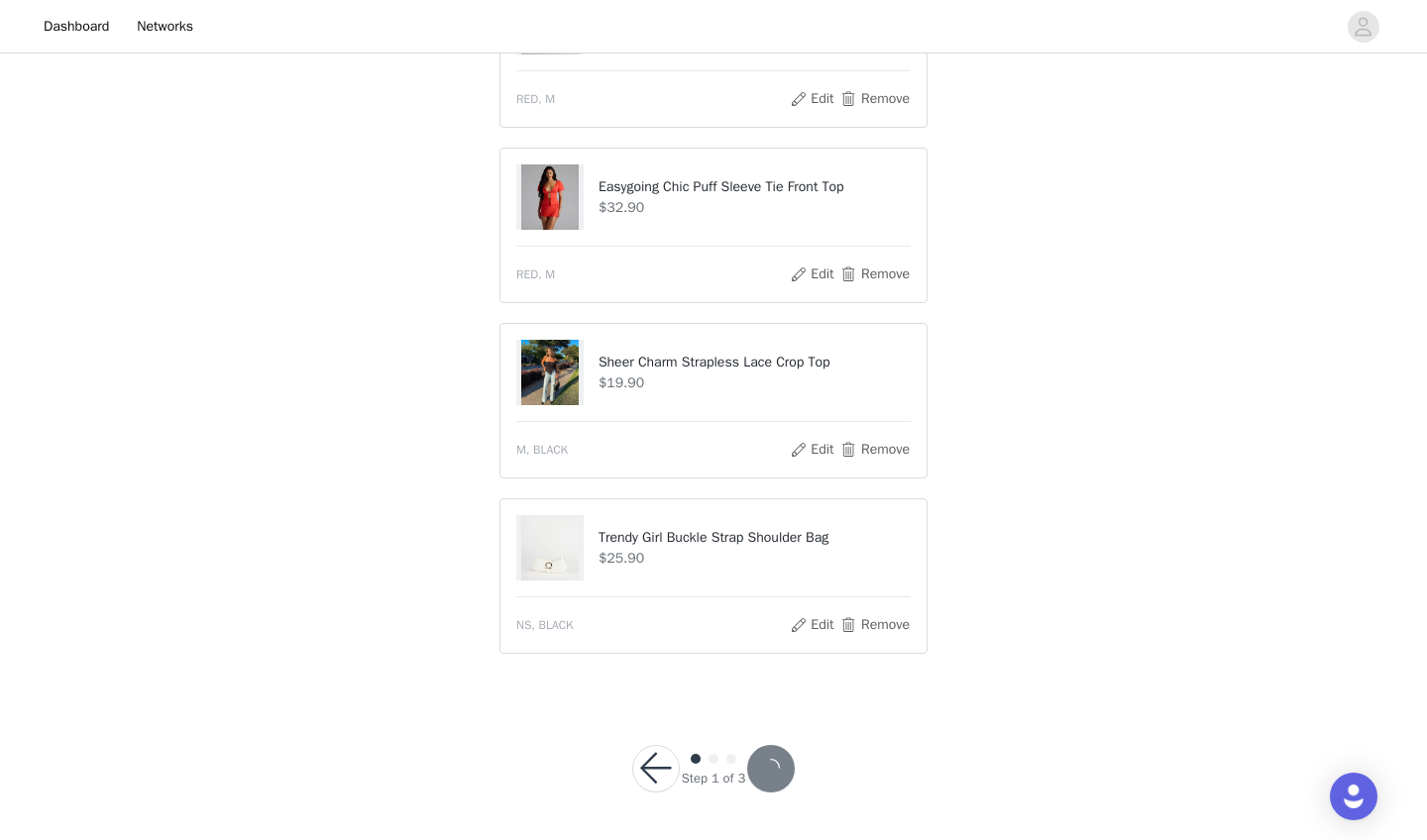 scroll, scrollTop: 1233, scrollLeft: 0, axis: vertical 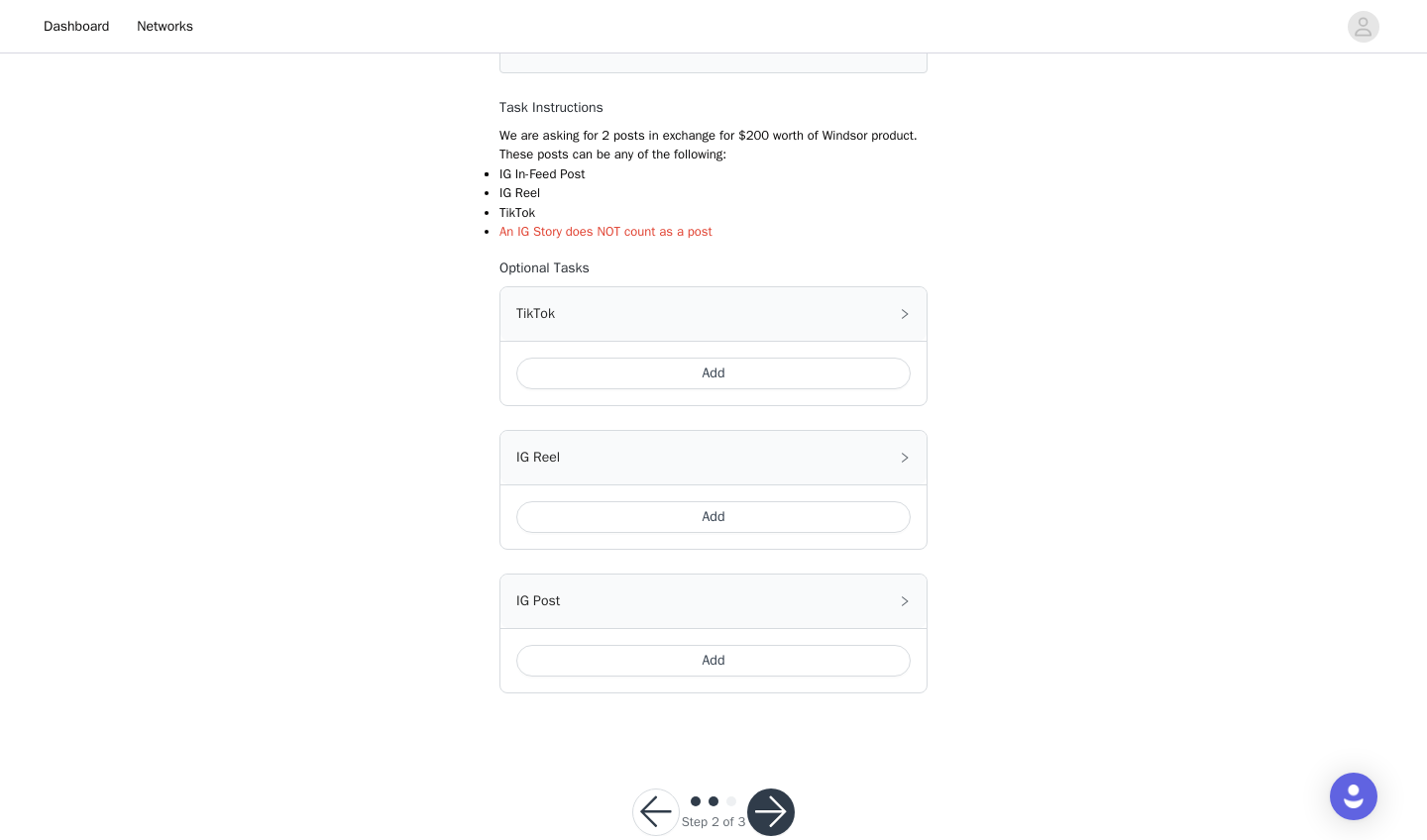 click on "Add" at bounding box center (714, 373) 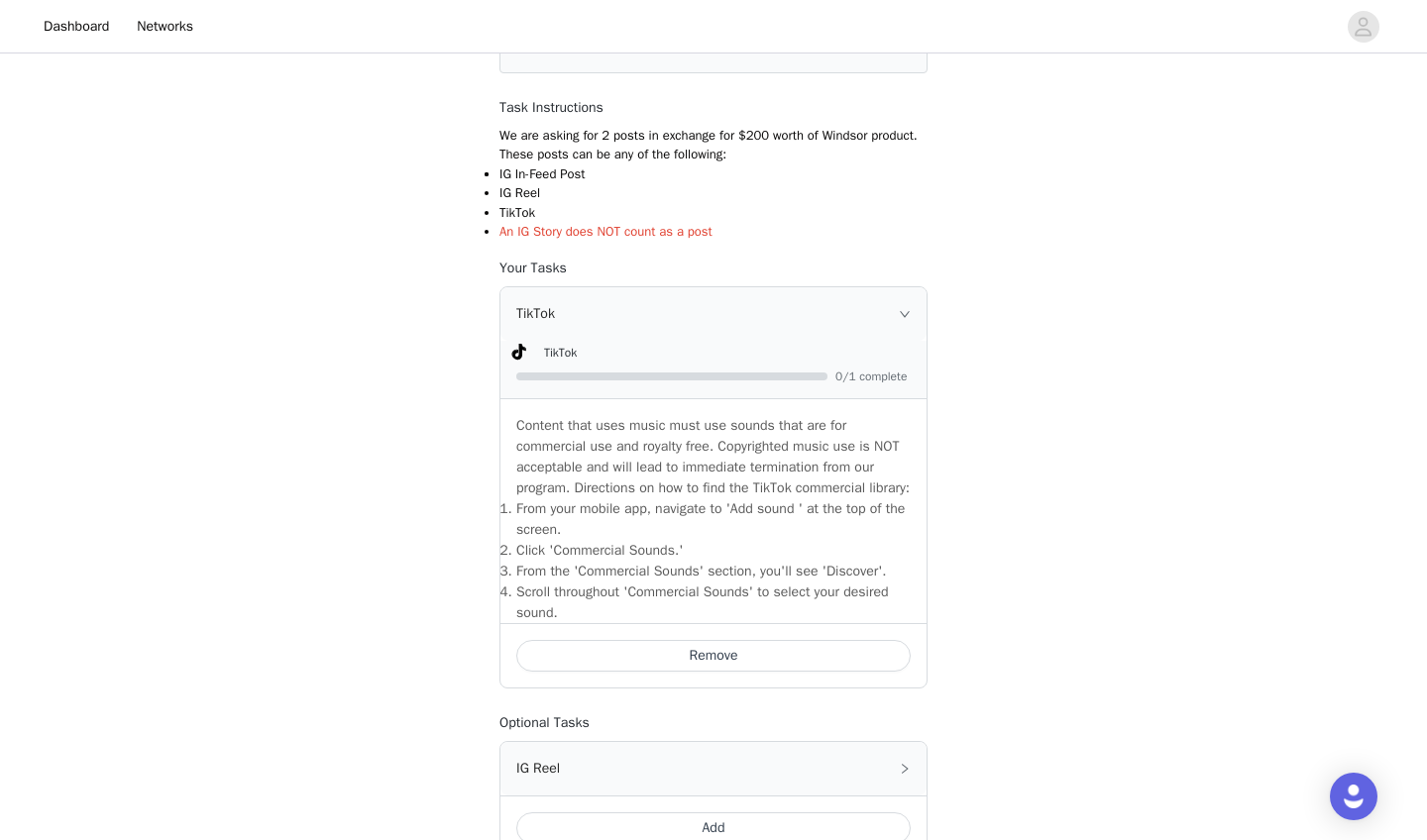 click on "STEP 2 OF 3
Select 2 Tasks
Include the following in your post    Hashtag in the captions:    #windsorambassador    Mention in the caption:    @windsorstore
Your TikTok invite link will be created after your proposal is accepted.
Task Instructions   We are asking for 2 posts in exchange for $200 worth of Windsor product. These posts can be any of the following:
IG In-Feed Post
IG Reel
TikTok
An IG Story does NOT count as a post
Your Tasks     TikTok     TikTok     0/1 complete     Content that uses music must use sounds that are for commercial use and royalty free. Copyrighted music use is NOT acceptable and will lead to immediate termination from our program. Directions on how to find the TikTok commercial library:
​From your mobile app, navigate to 'Add sound ' at the top of the screen.
​Click 'Commercial Sounds.'
Remove   Optional Tasks       Add" at bounding box center (714, 397) 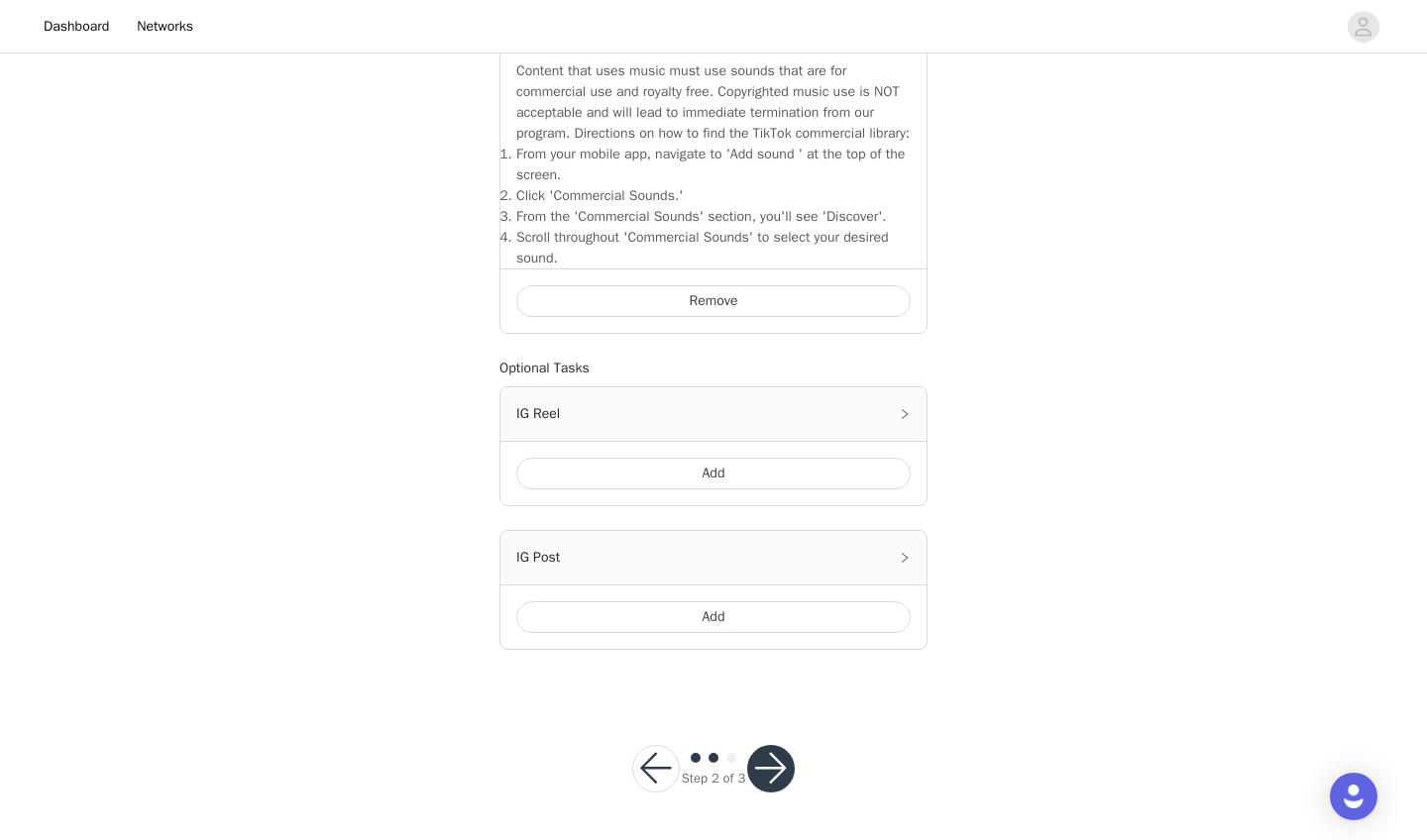 scroll, scrollTop: 687, scrollLeft: 0, axis: vertical 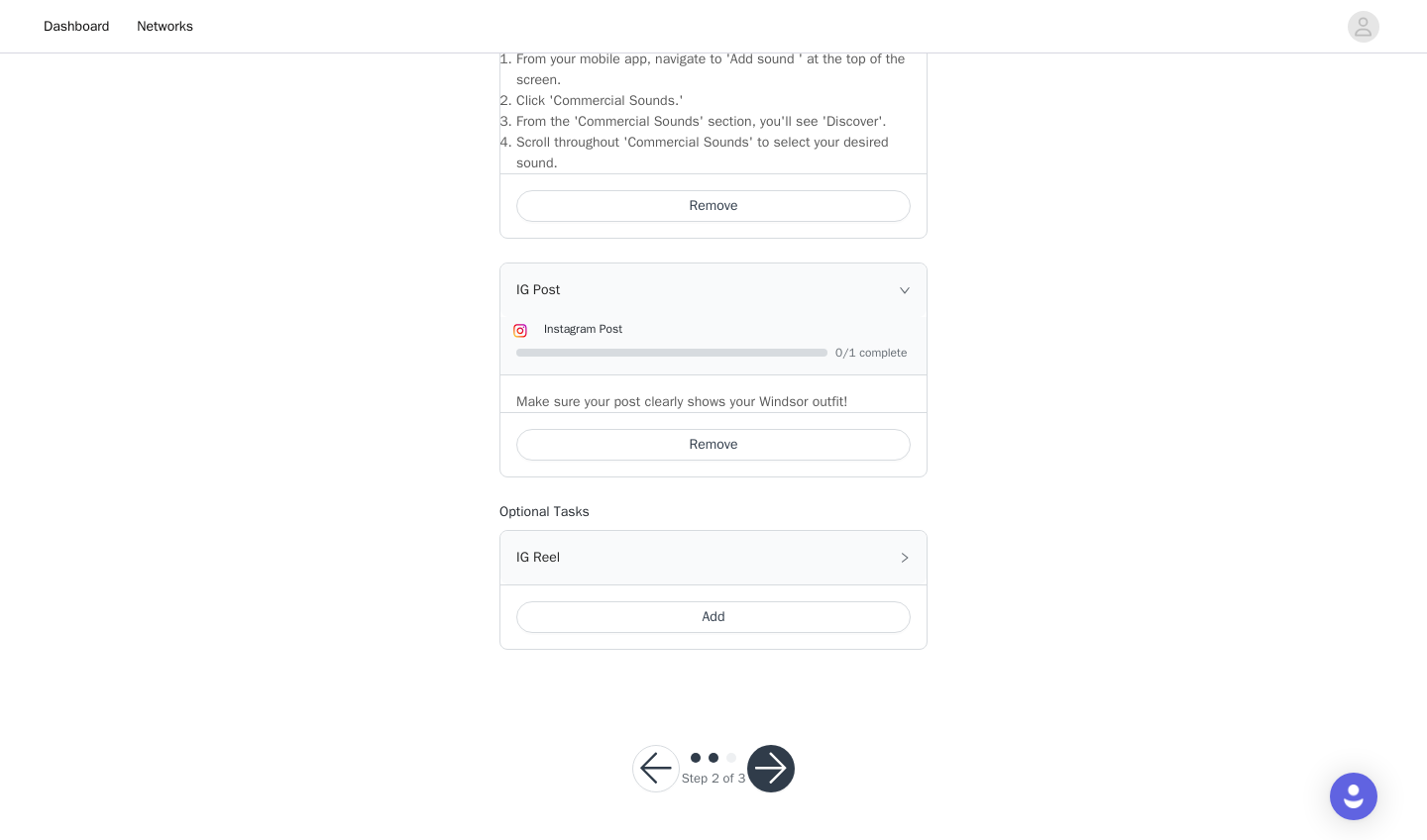 click at bounding box center [771, 769] 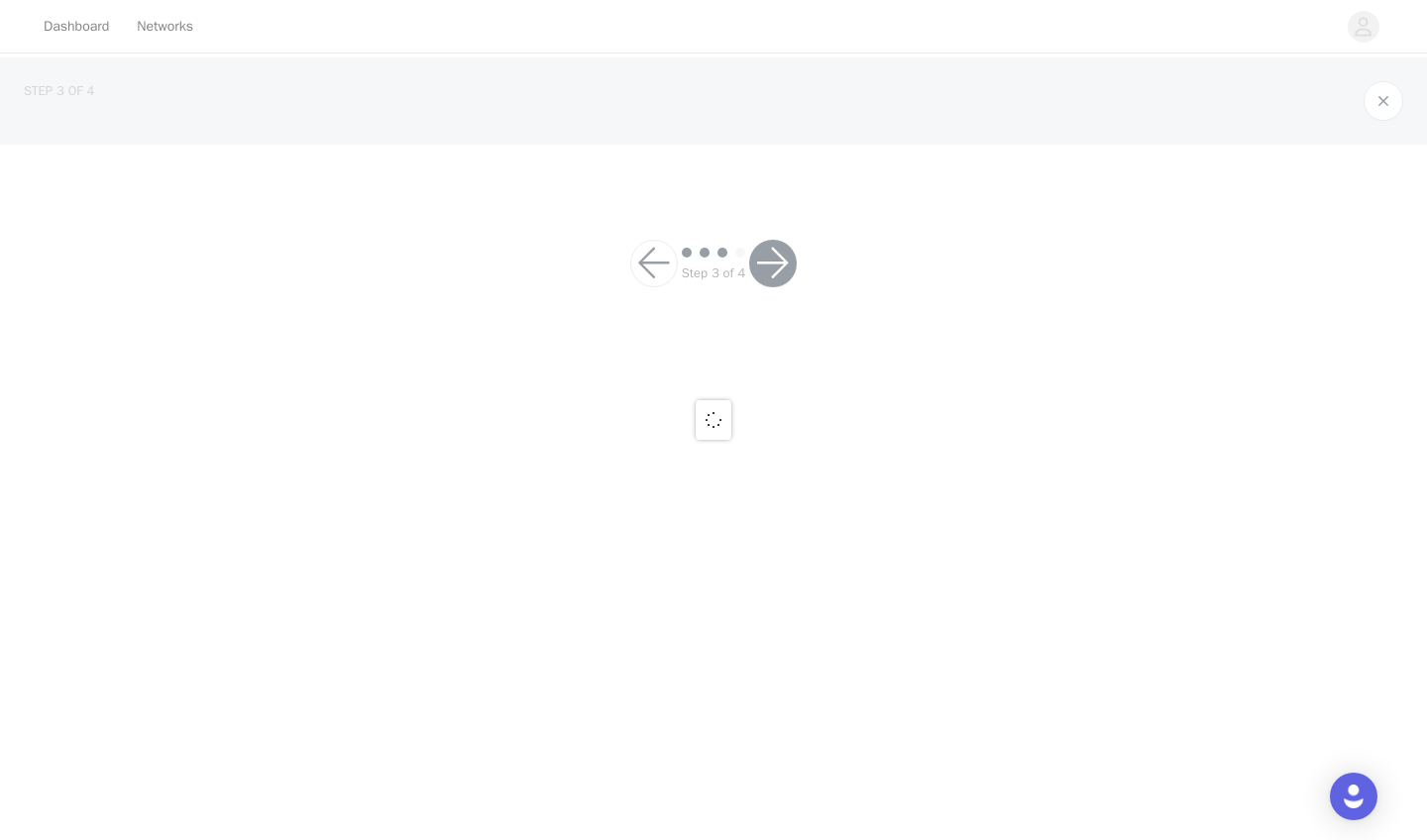 scroll, scrollTop: 0, scrollLeft: 0, axis: both 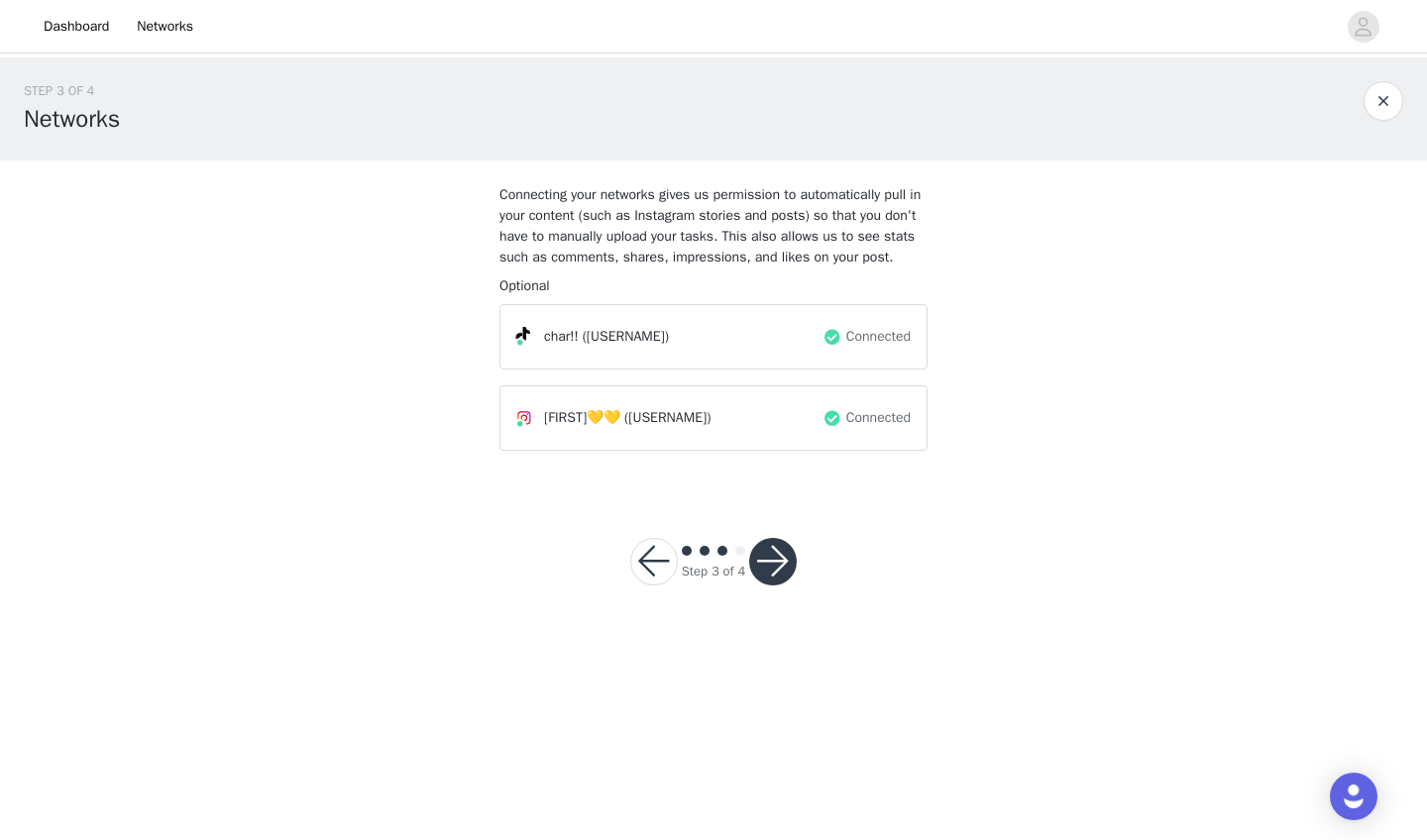 click at bounding box center (773, 562) 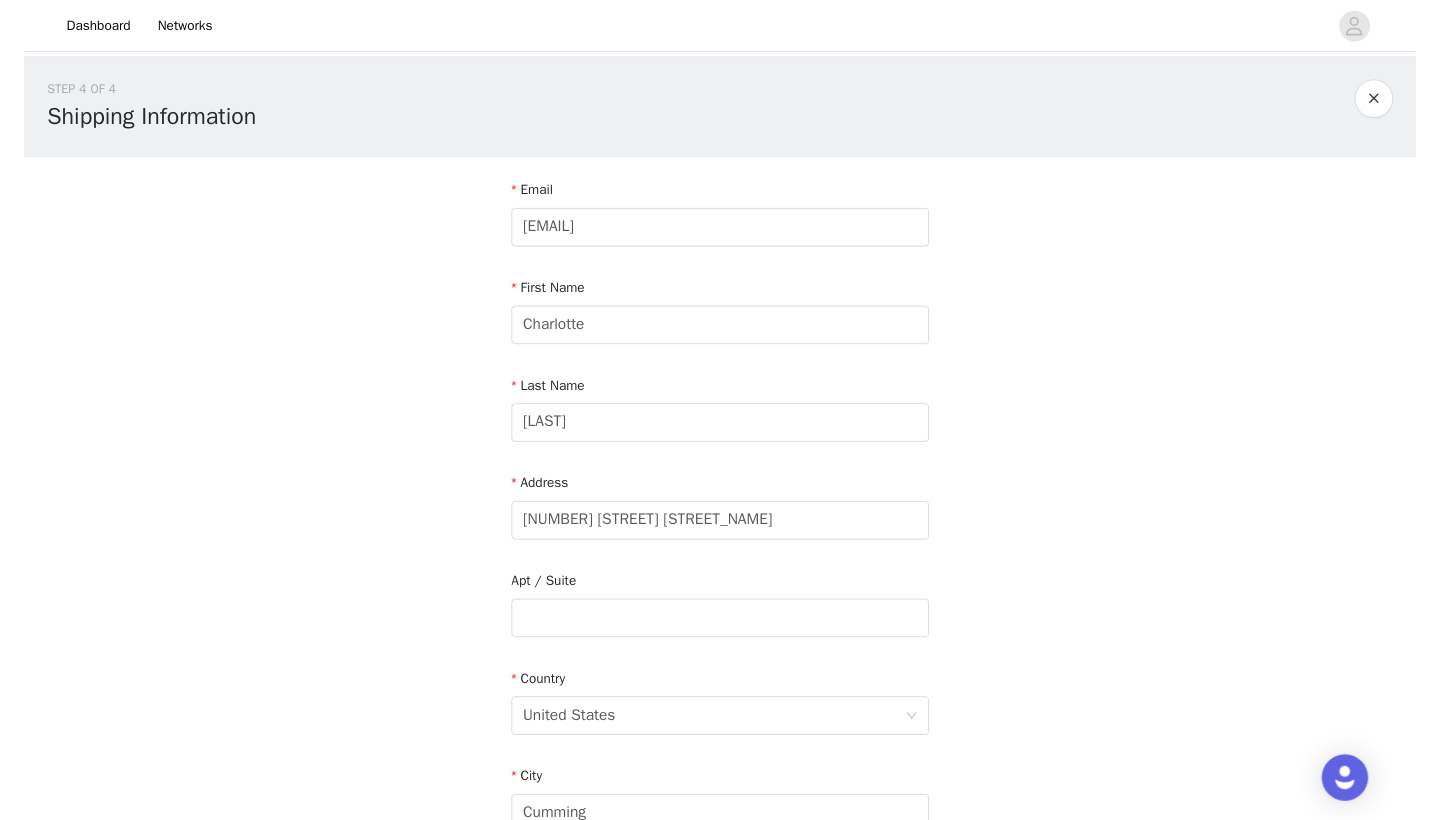 scroll, scrollTop: 0, scrollLeft: 0, axis: both 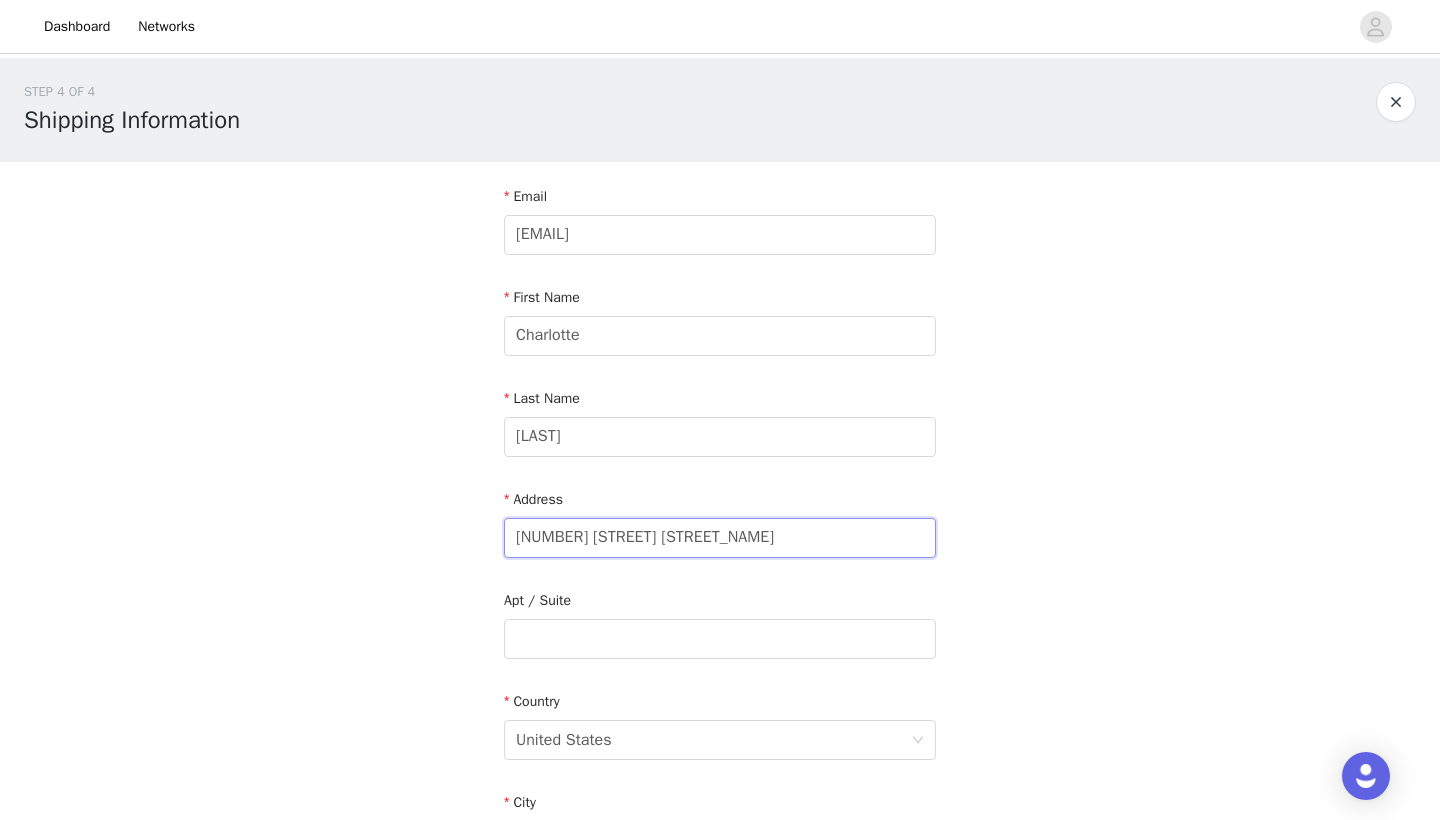 drag, startPoint x: 672, startPoint y: 536, endPoint x: 479, endPoint y: 536, distance: 193 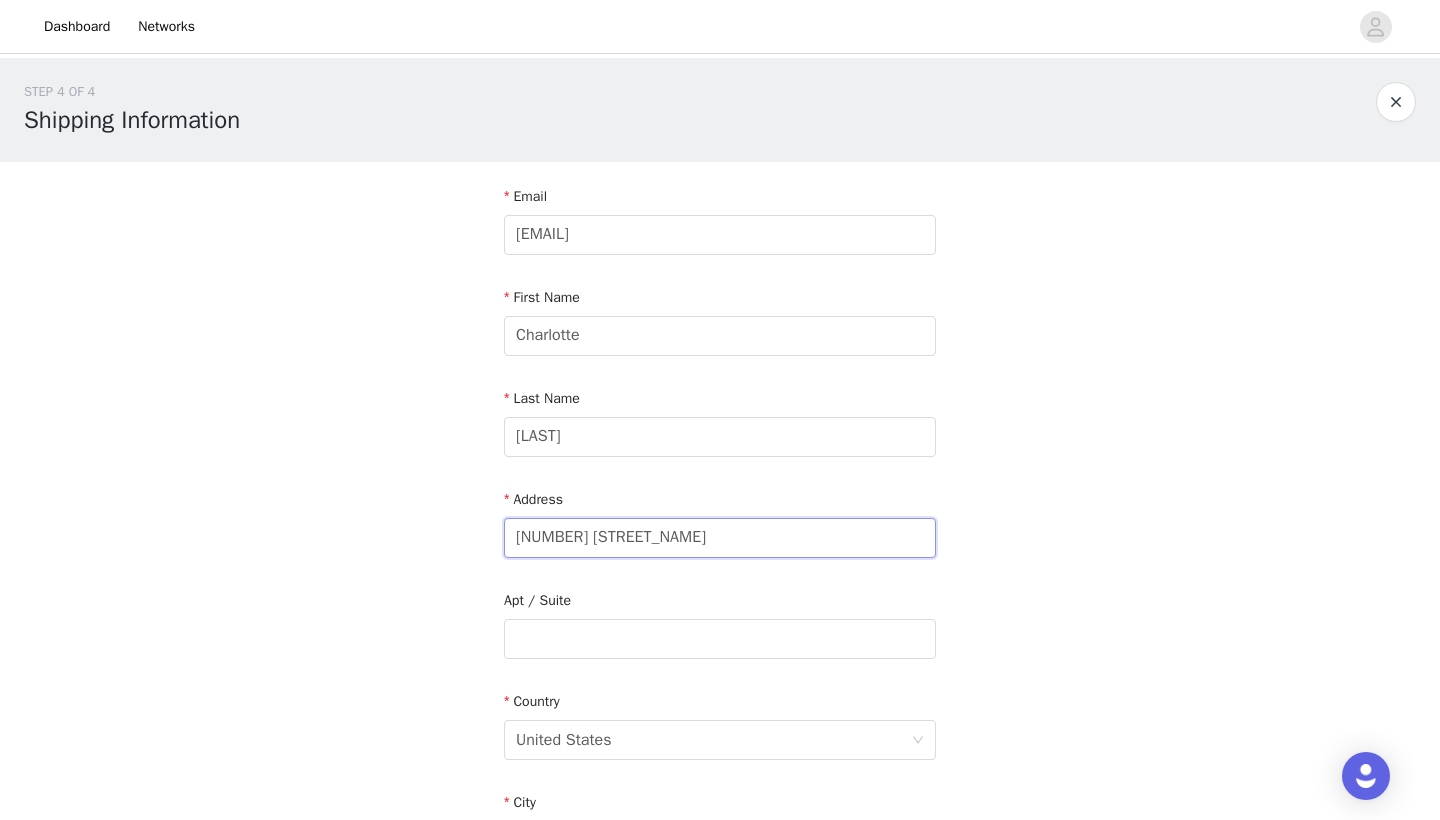 click on "[NUMBER] [STREET_NAME]" at bounding box center [720, 538] 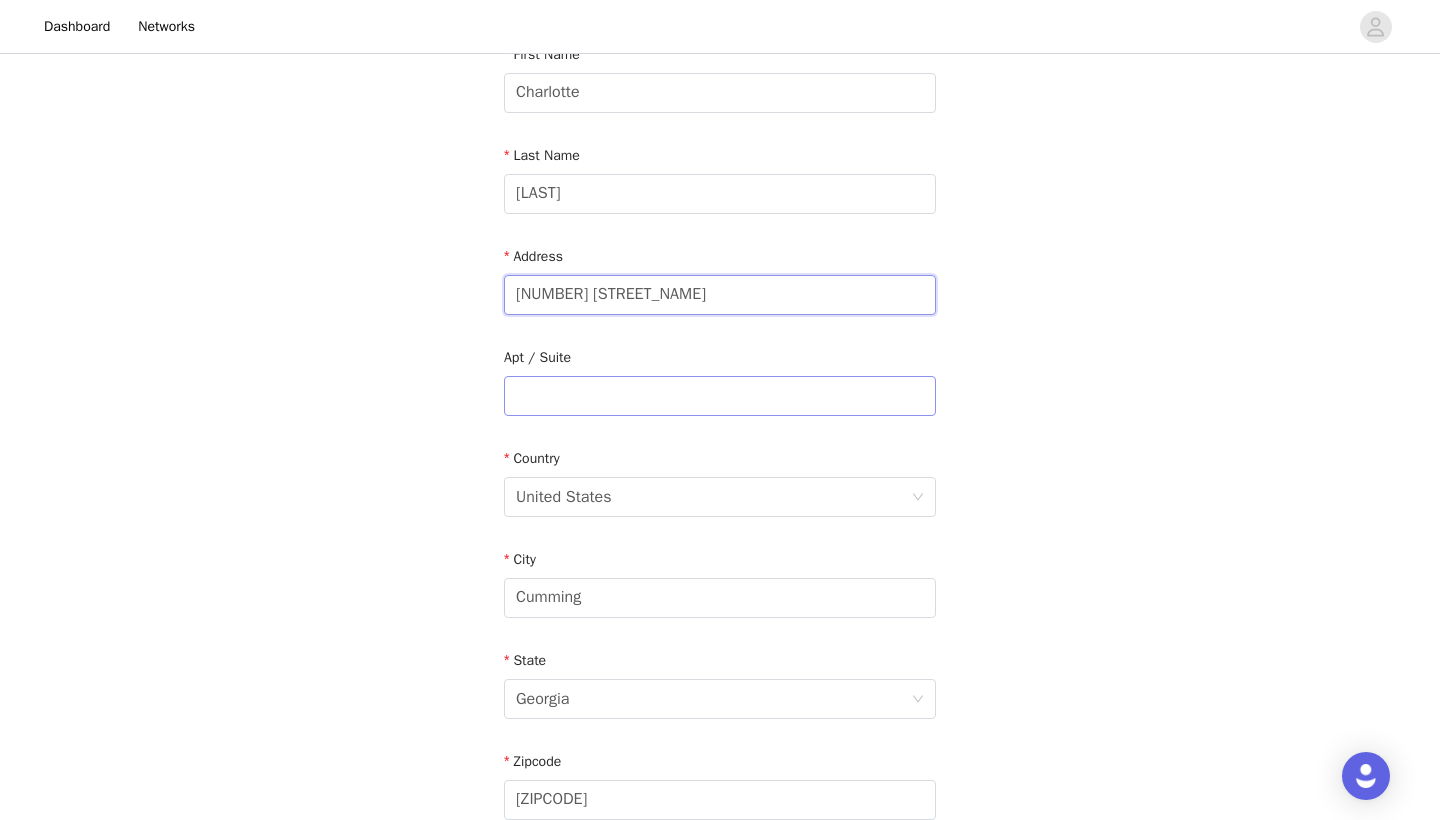 scroll, scrollTop: 262, scrollLeft: 0, axis: vertical 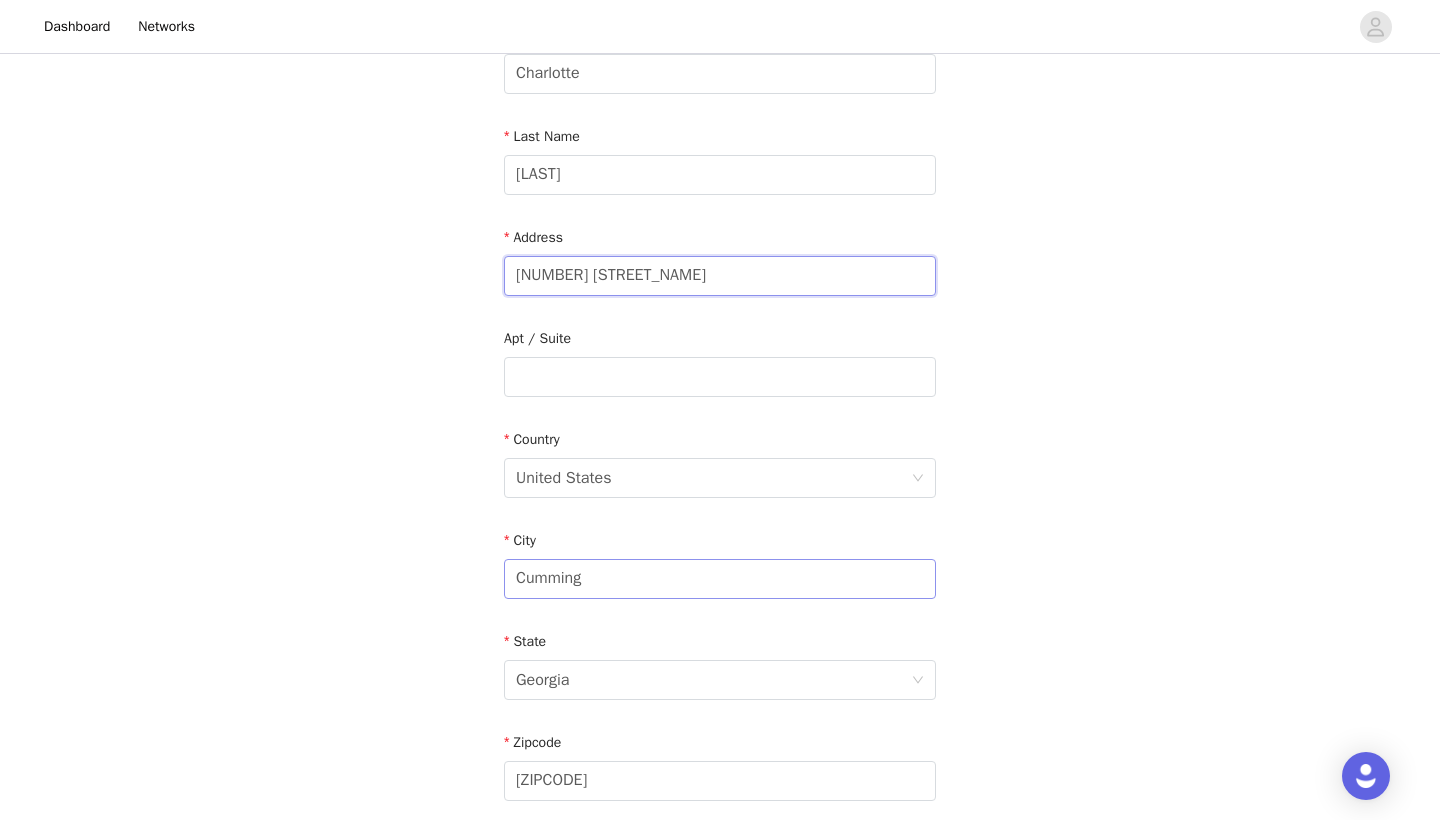 type on "[NUMBER] [STREET_NAME]" 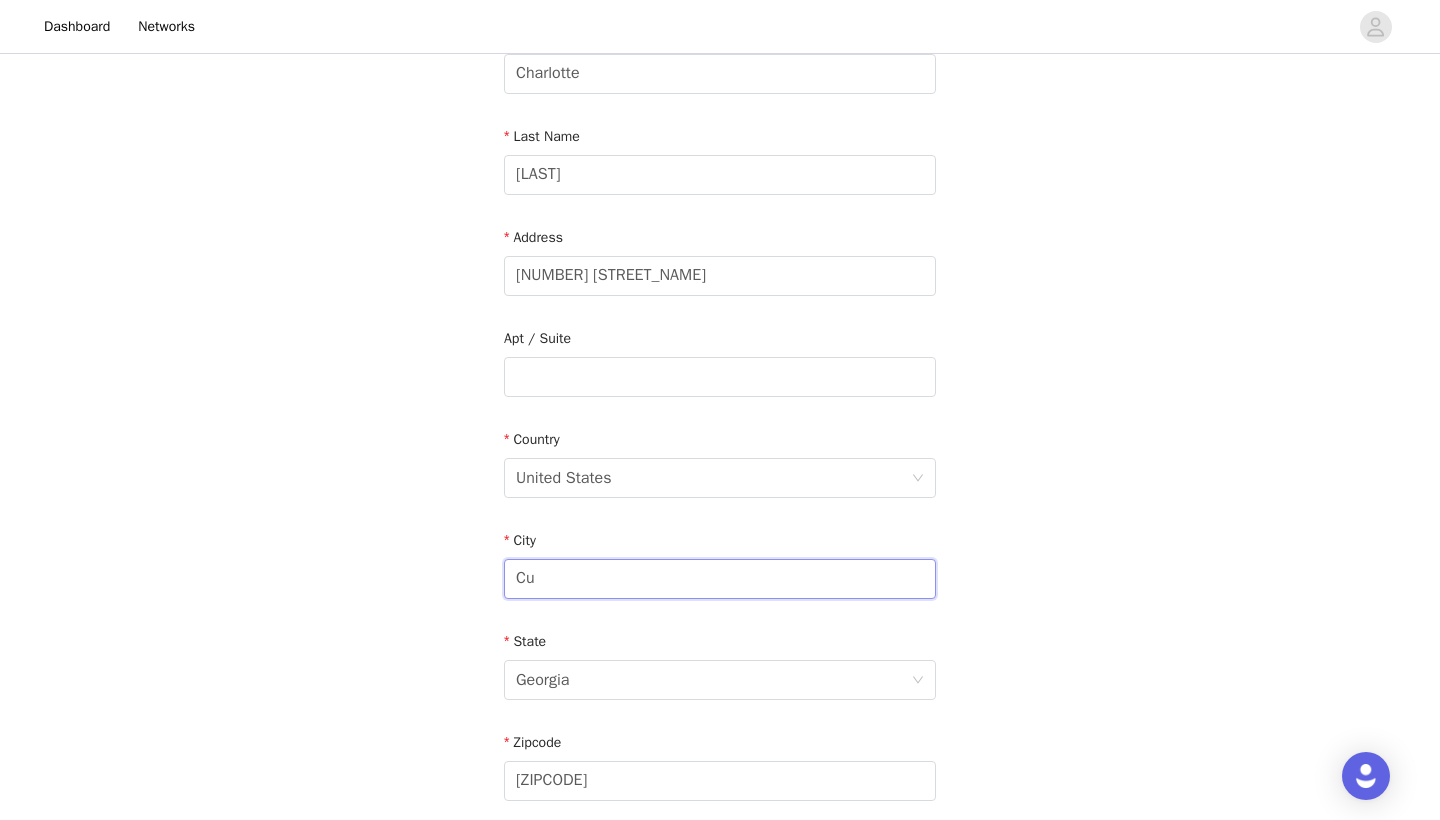 type on "C" 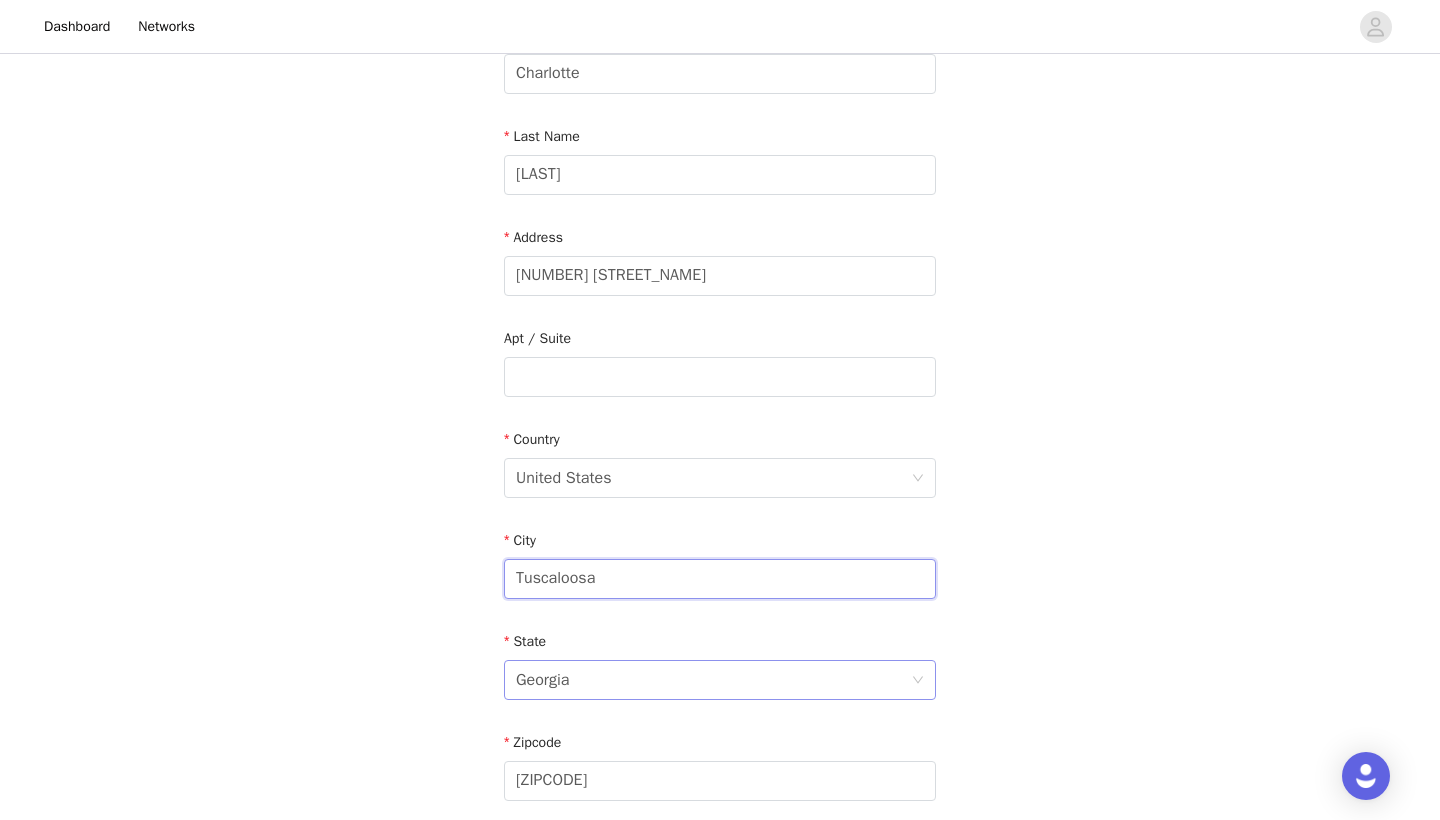 type on "Tuscaloosa" 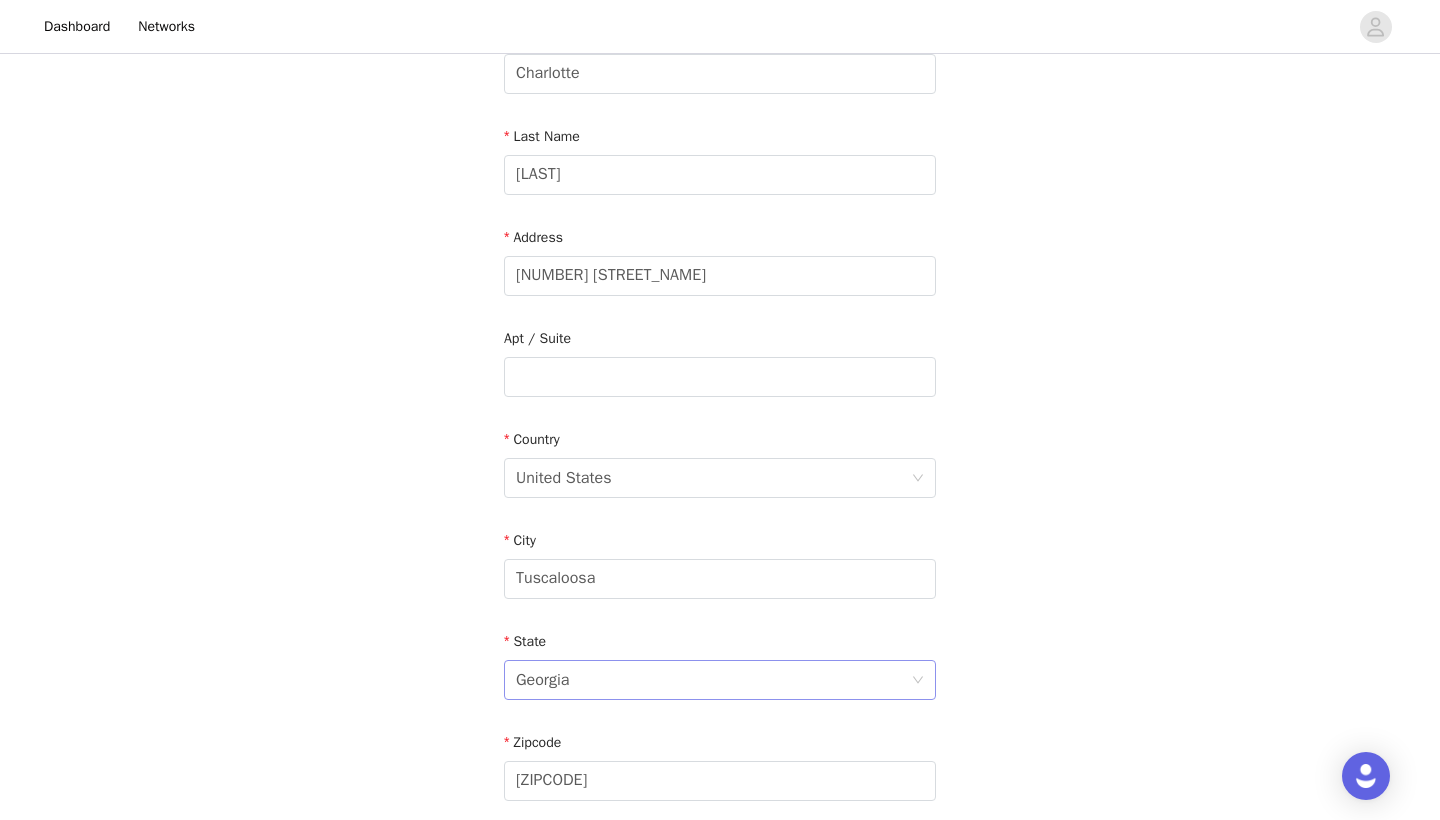 click on "Georgia" at bounding box center (713, 680) 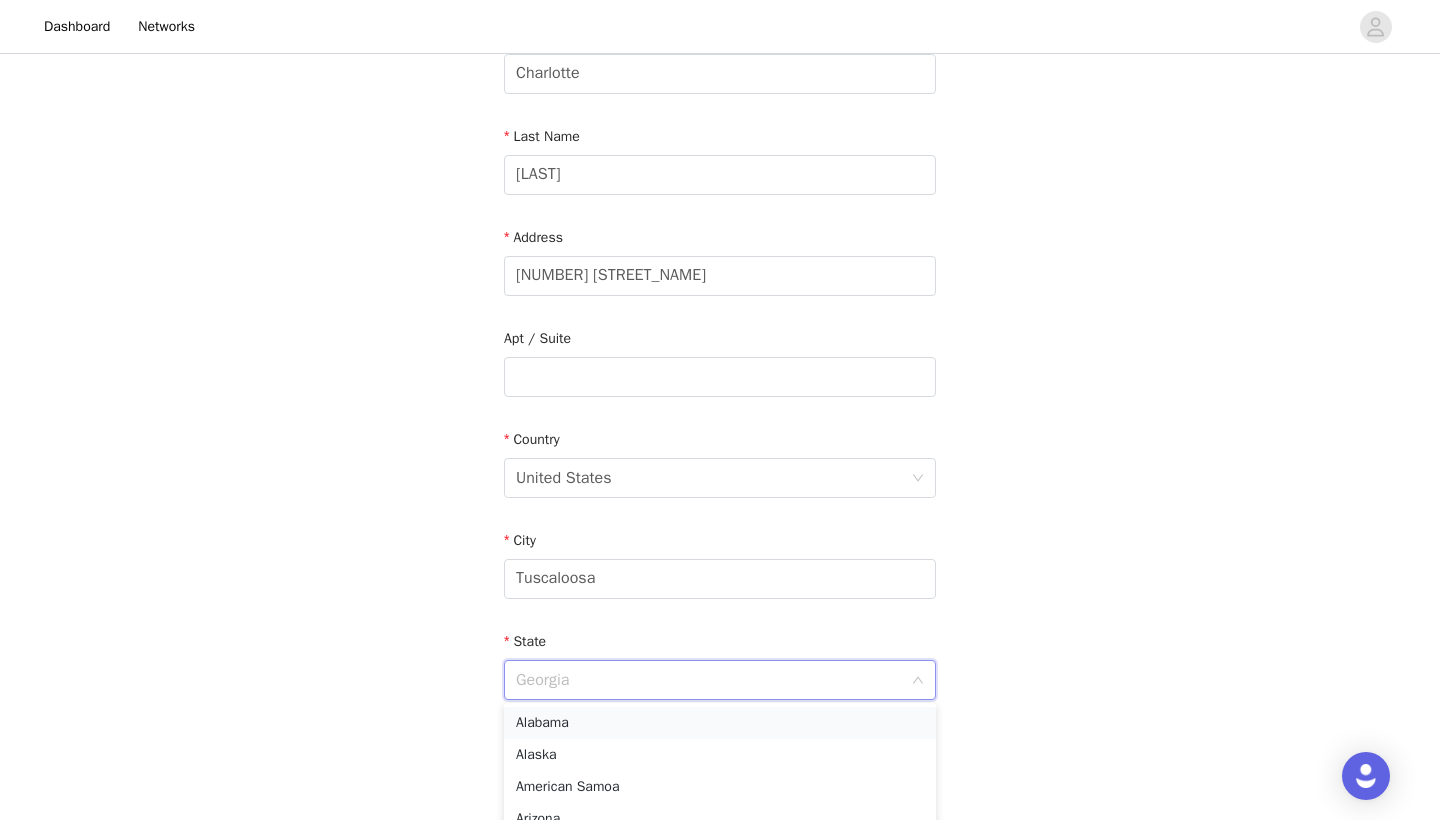 scroll, scrollTop: 0, scrollLeft: 0, axis: both 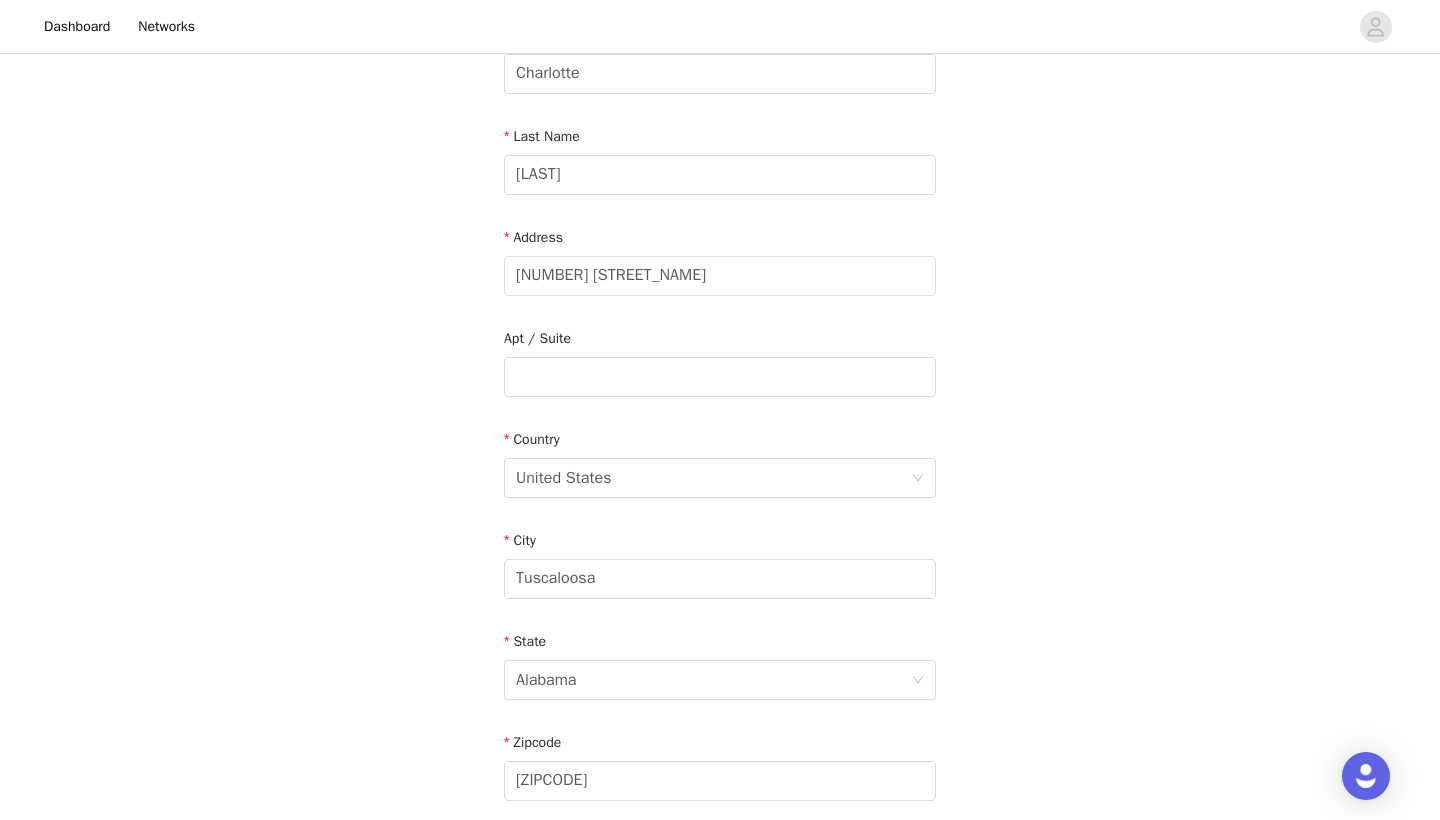 click on "STEP 4 OF 4
Shipping Information
Email [EMAIL]   First Name [FIRST]   Last Name [LAST]   Address [NUMBER] [STREET]   Apt / Suite   Country
United States
City [CITY]   State
[STATE]
Zipcode [ZIPCODE]   Phone Number [PHONE]" at bounding box center [720, 377] 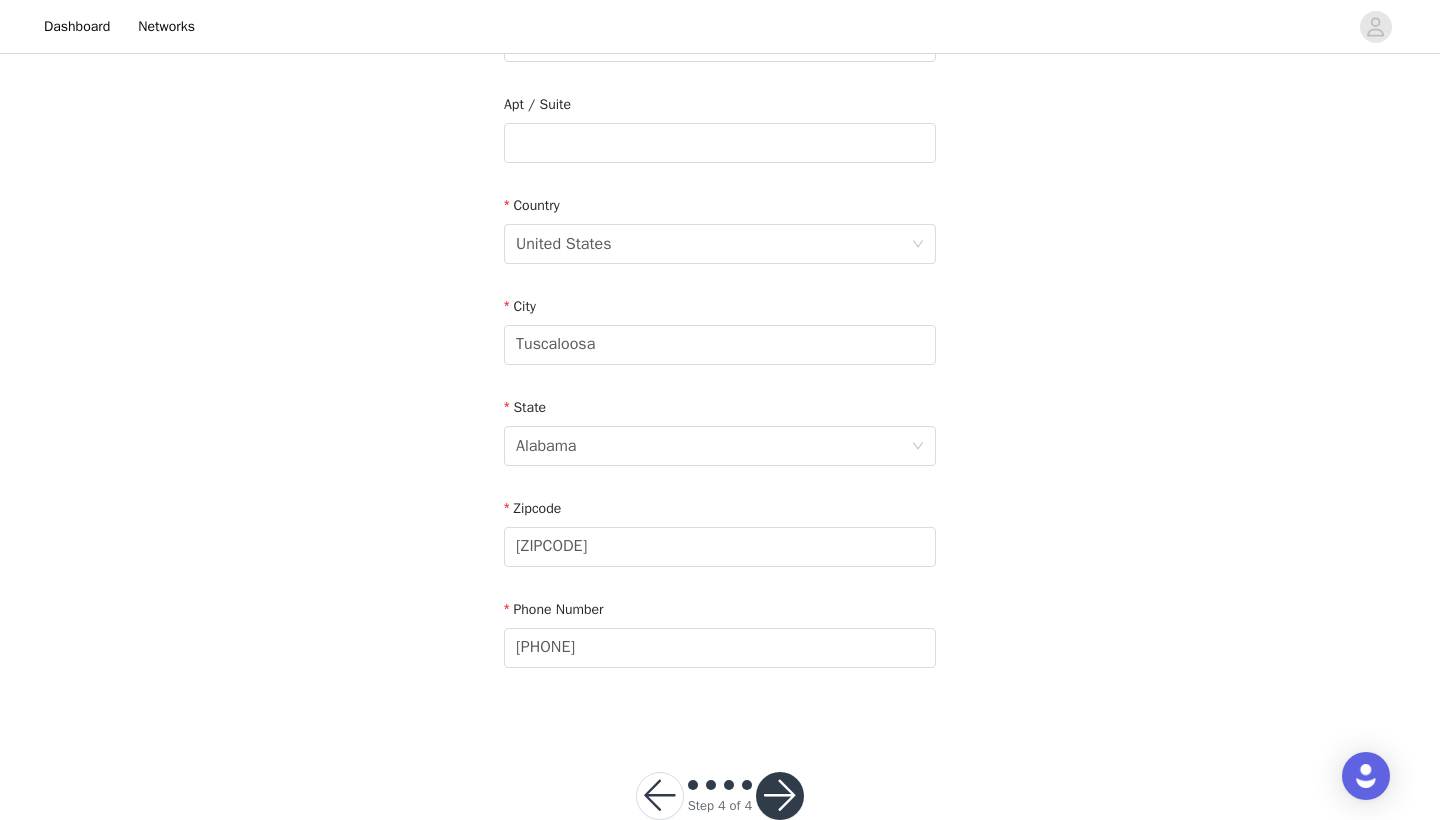 scroll, scrollTop: 505, scrollLeft: 0, axis: vertical 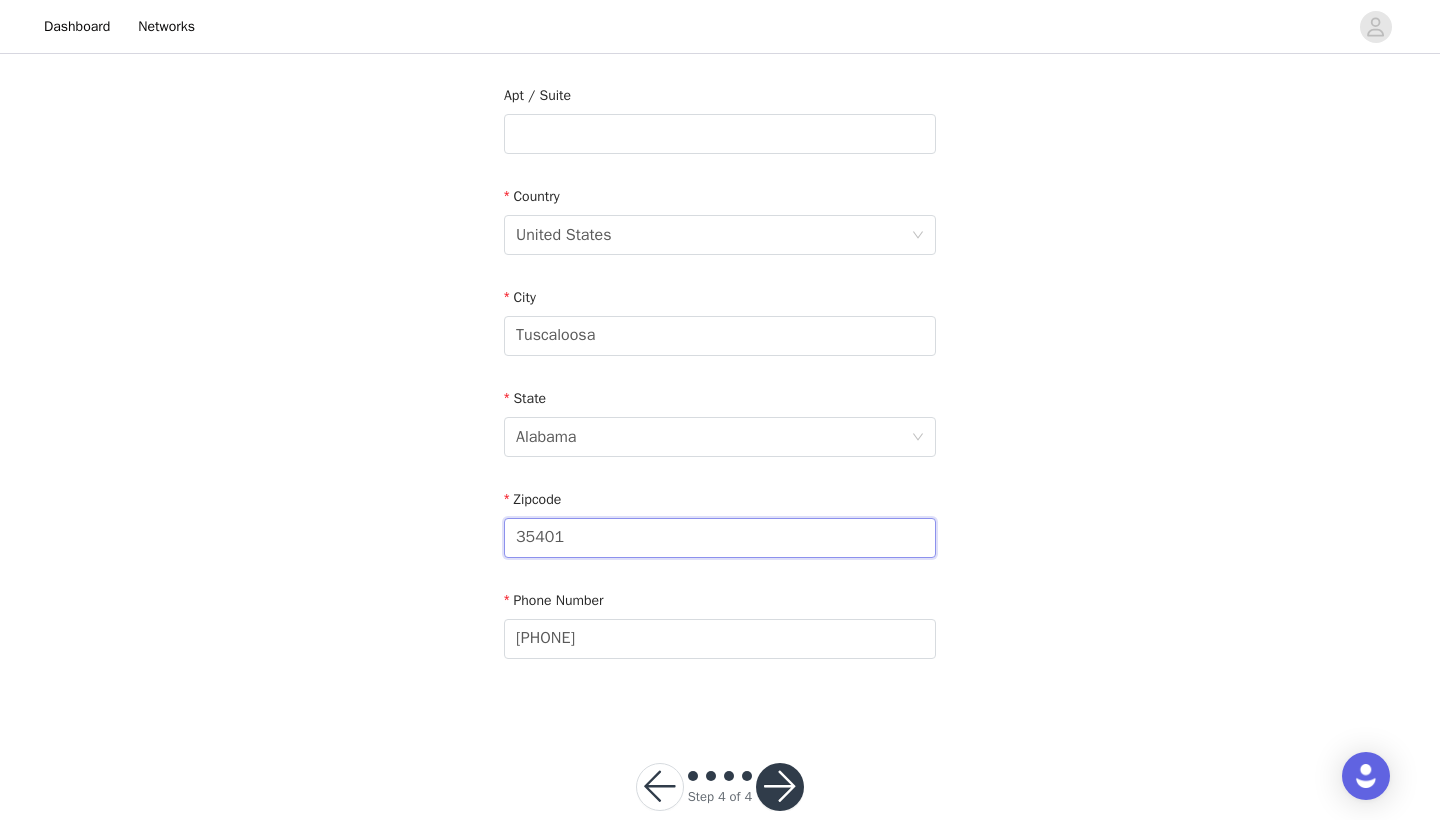 type on "35401" 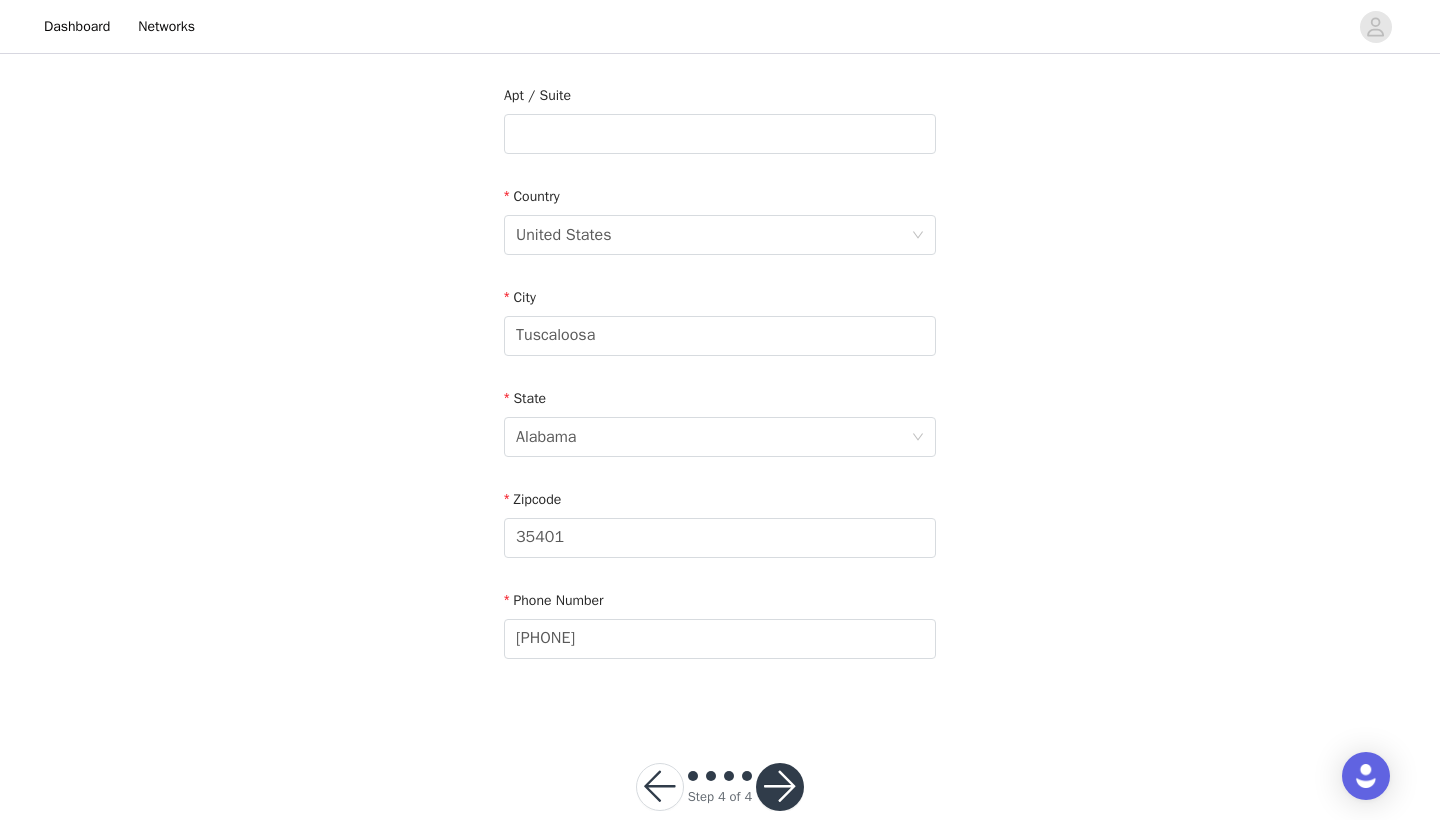 click on "STEP 4 OF 4
Shipping Information
Email [EMAIL]   First Name [FIRST]   Last Name [LAST]   Address [NUMBER] [STREET]   Apt / Suite   Country
United States
City [CITY]   State
[STATE]
Zipcode [ZIPCODE]   Phone Number [PHONE]" at bounding box center [720, 134] 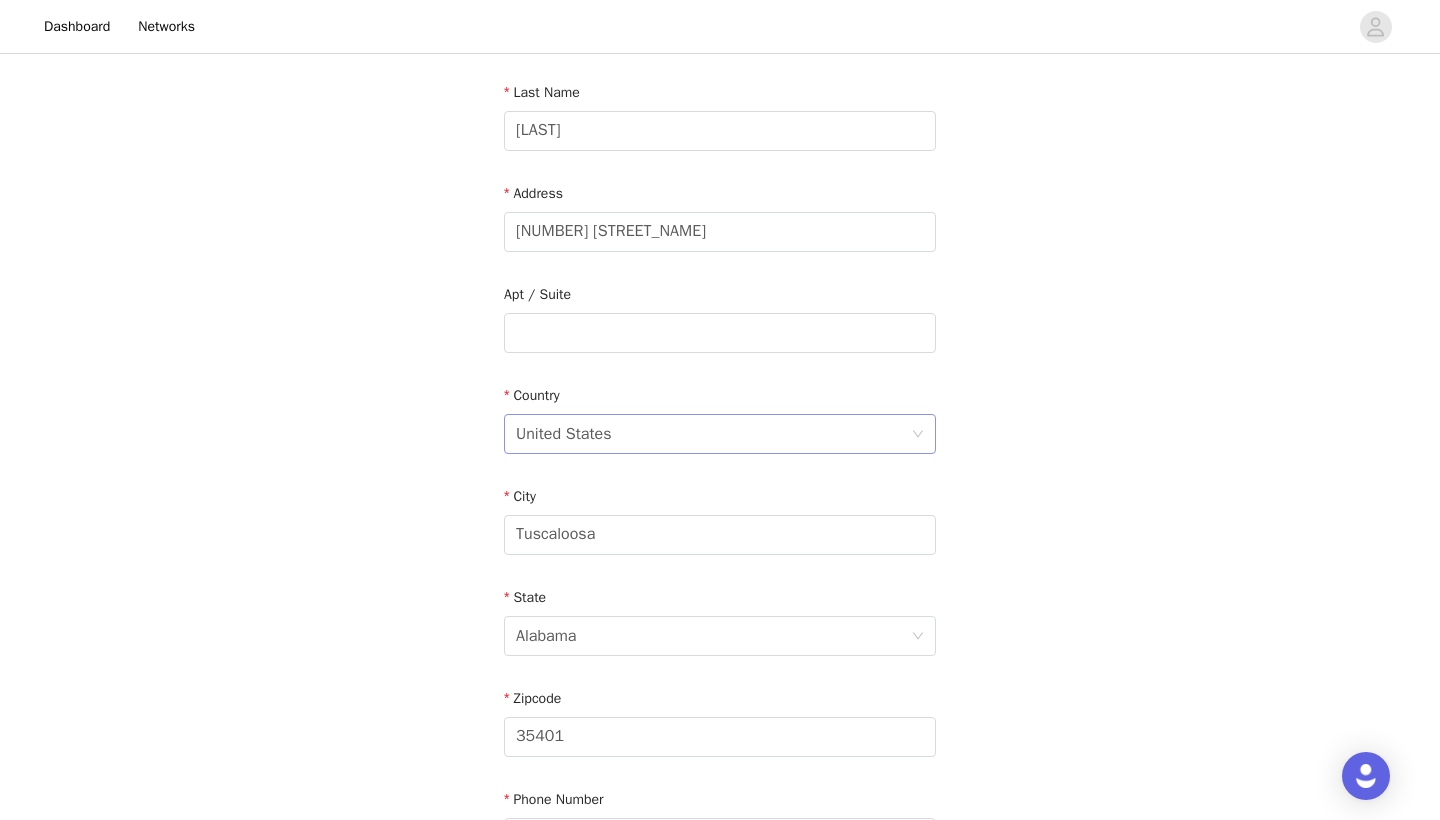 scroll, scrollTop: 255, scrollLeft: 0, axis: vertical 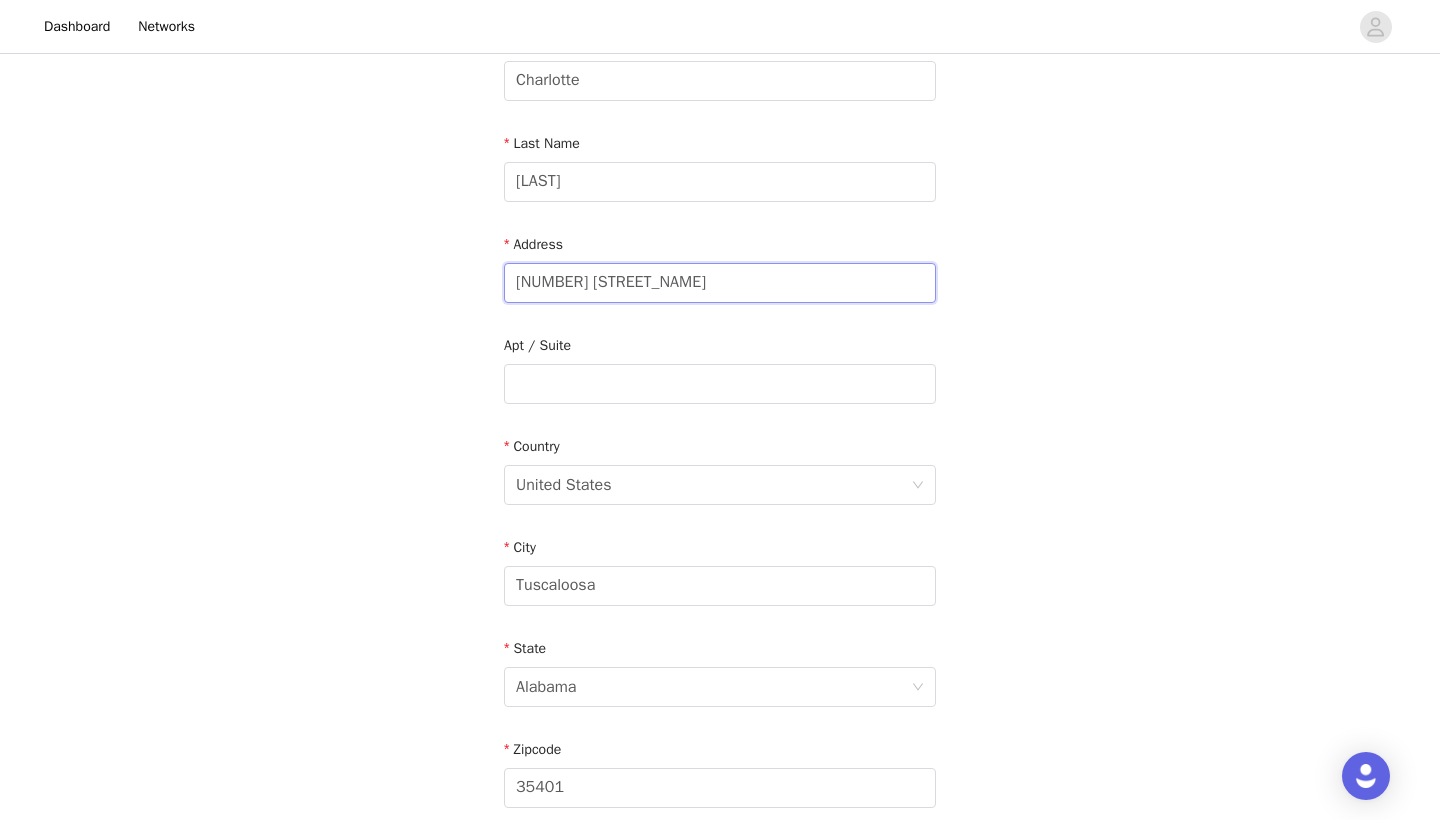 click on "[NUMBER] [STREET_NAME]" at bounding box center [720, 283] 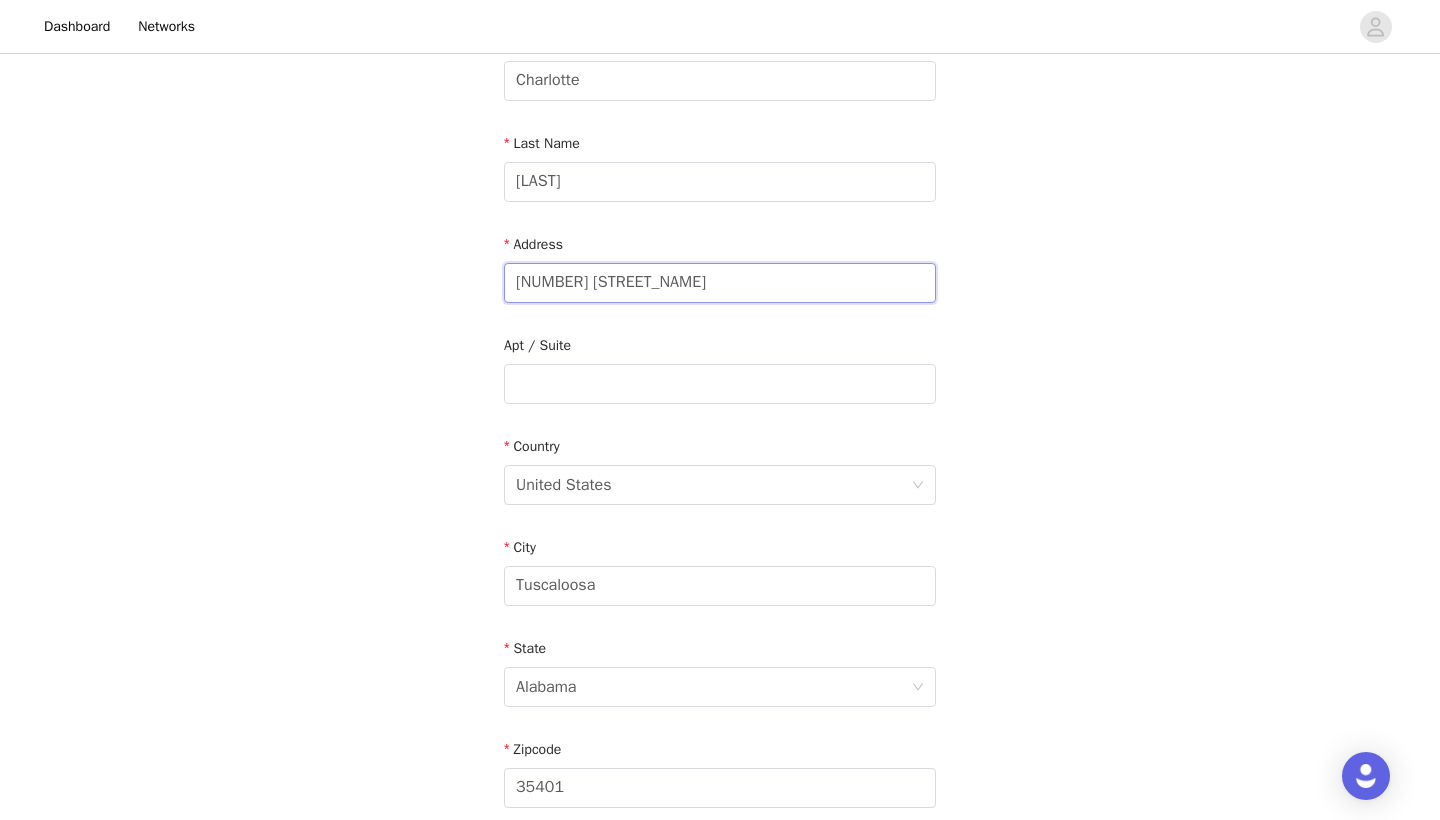 type on "[NUMBER] [STREET_NAME]" 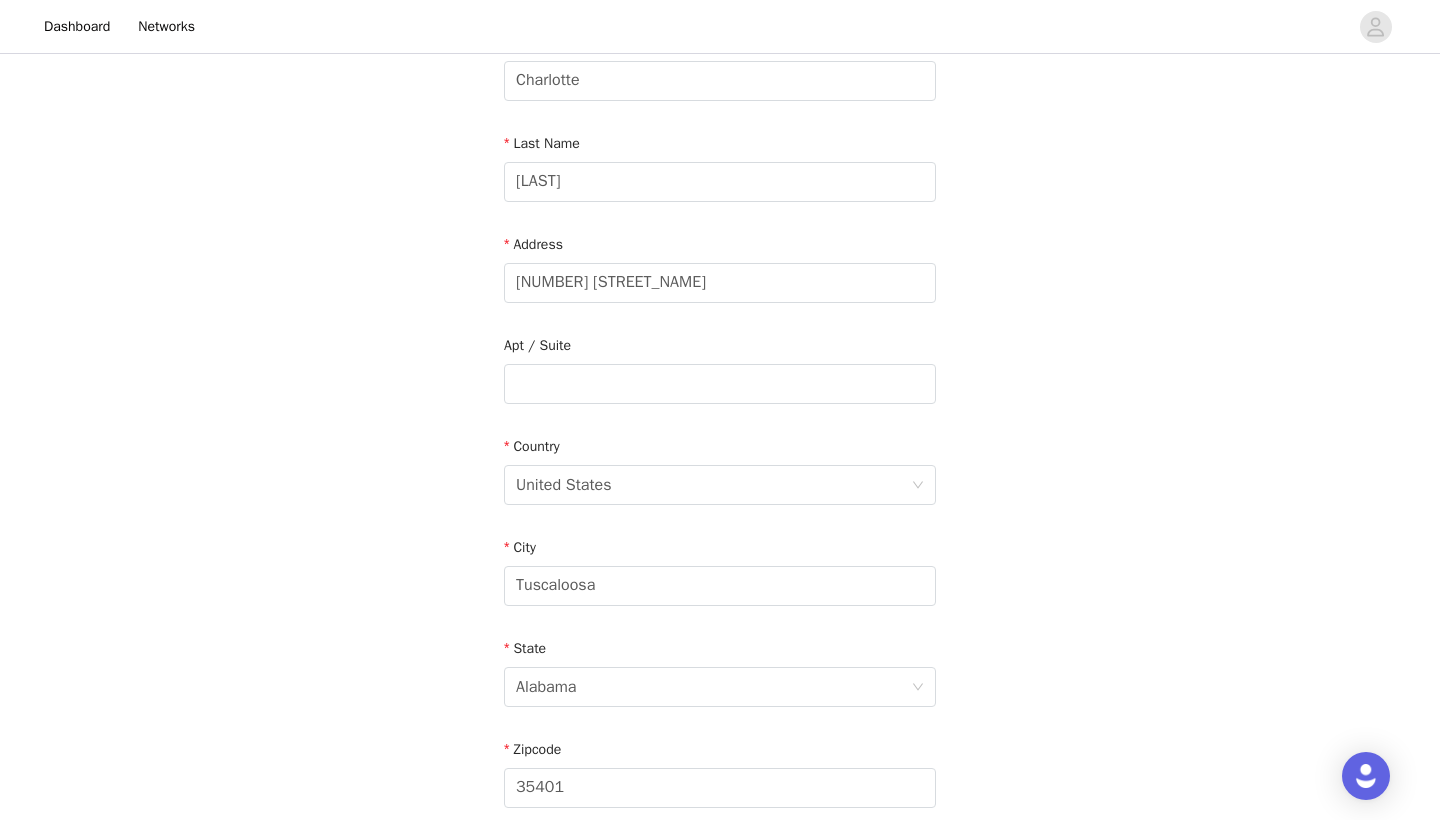 click on "STEP 4 OF 4
Shipping Information
Email [EMAIL]   First Name [FIRST]   Last Name [LAST]   Address [NUMBER] [STREET]   Apt / Suite   Country
United States
City [CITY]   State
[STATE]
Zipcode [ZIPCODE]   Phone Number [PHONE]" at bounding box center [720, 384] 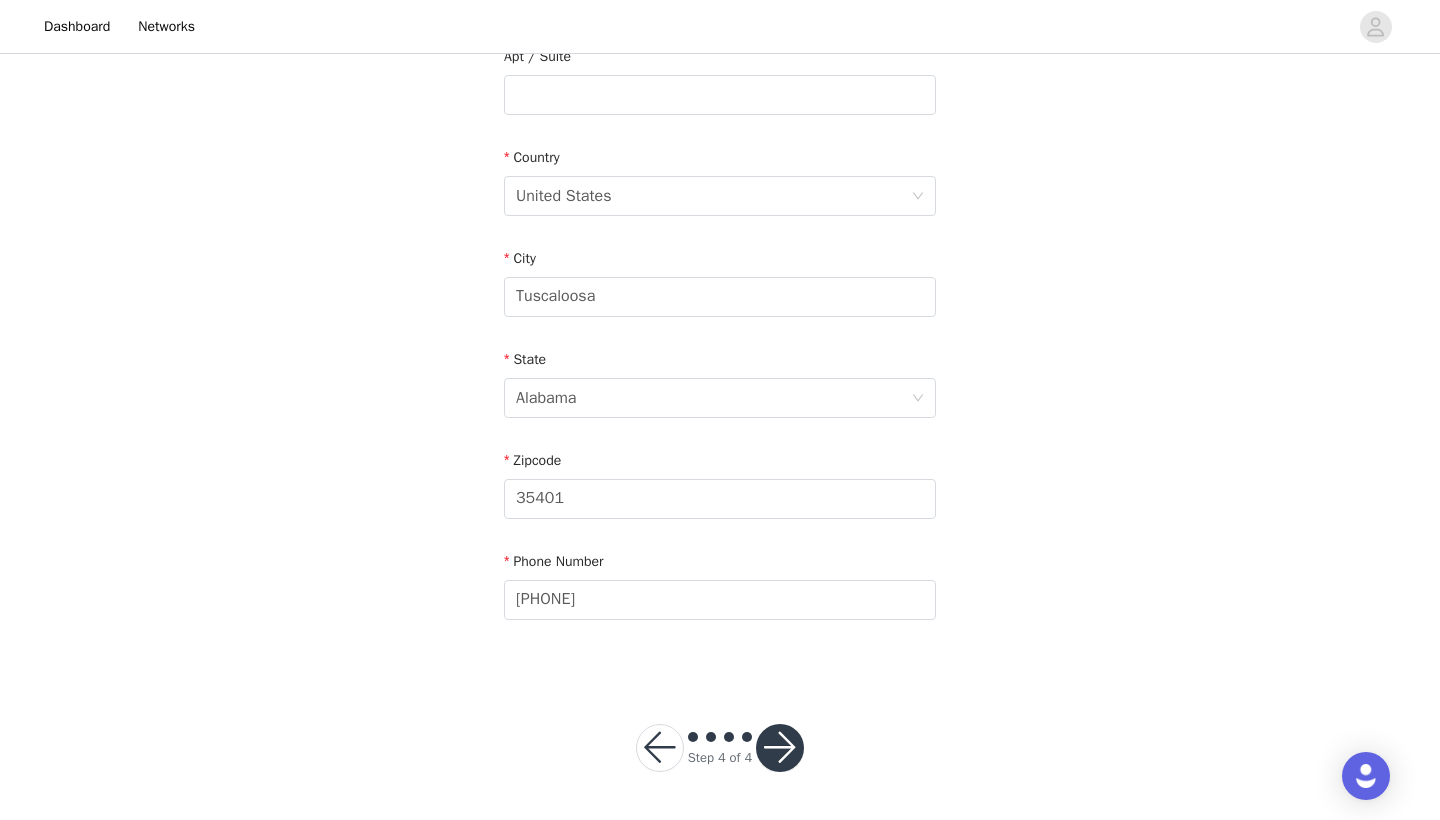 scroll, scrollTop: 543, scrollLeft: 0, axis: vertical 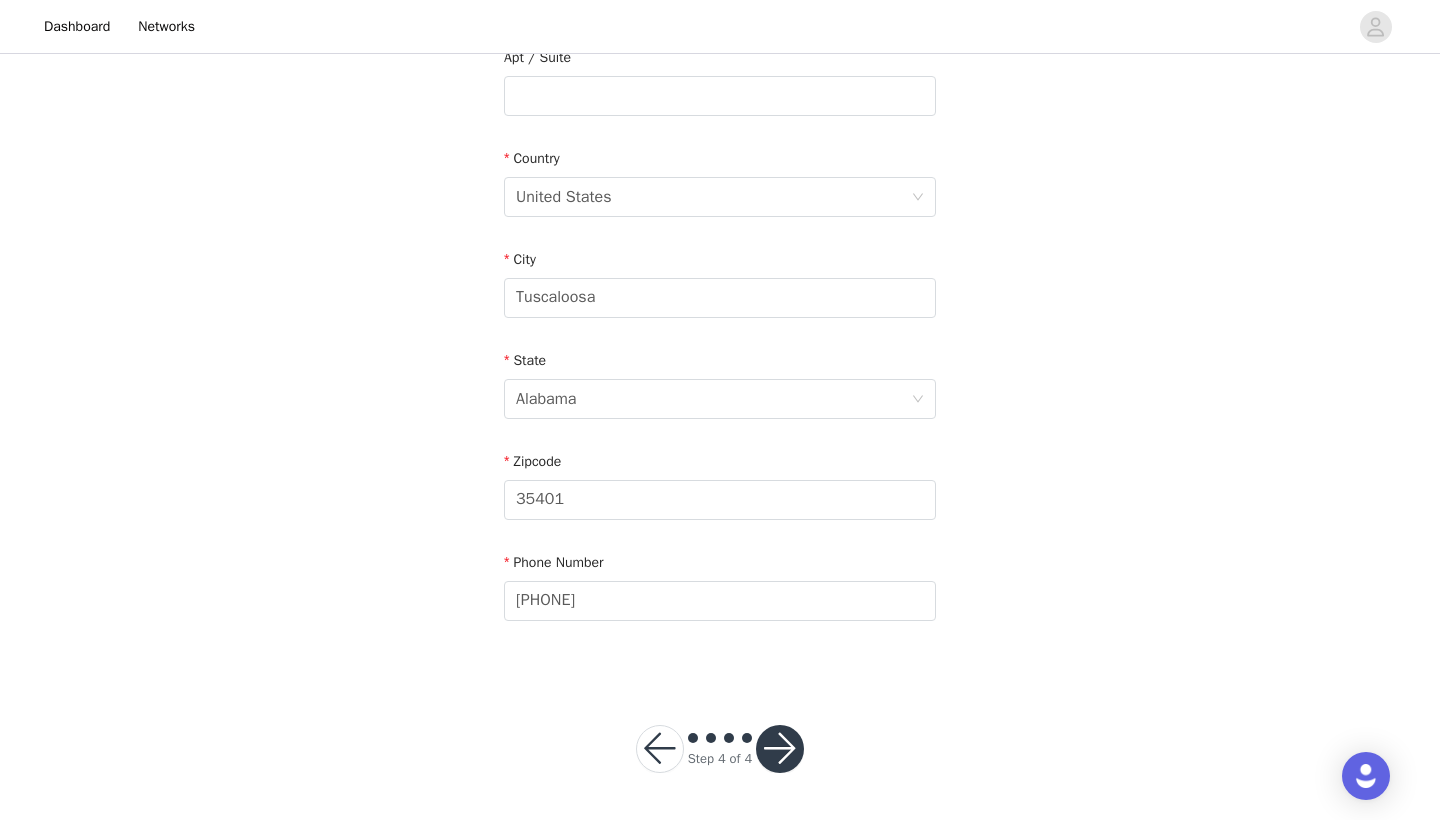 click at bounding box center [780, 749] 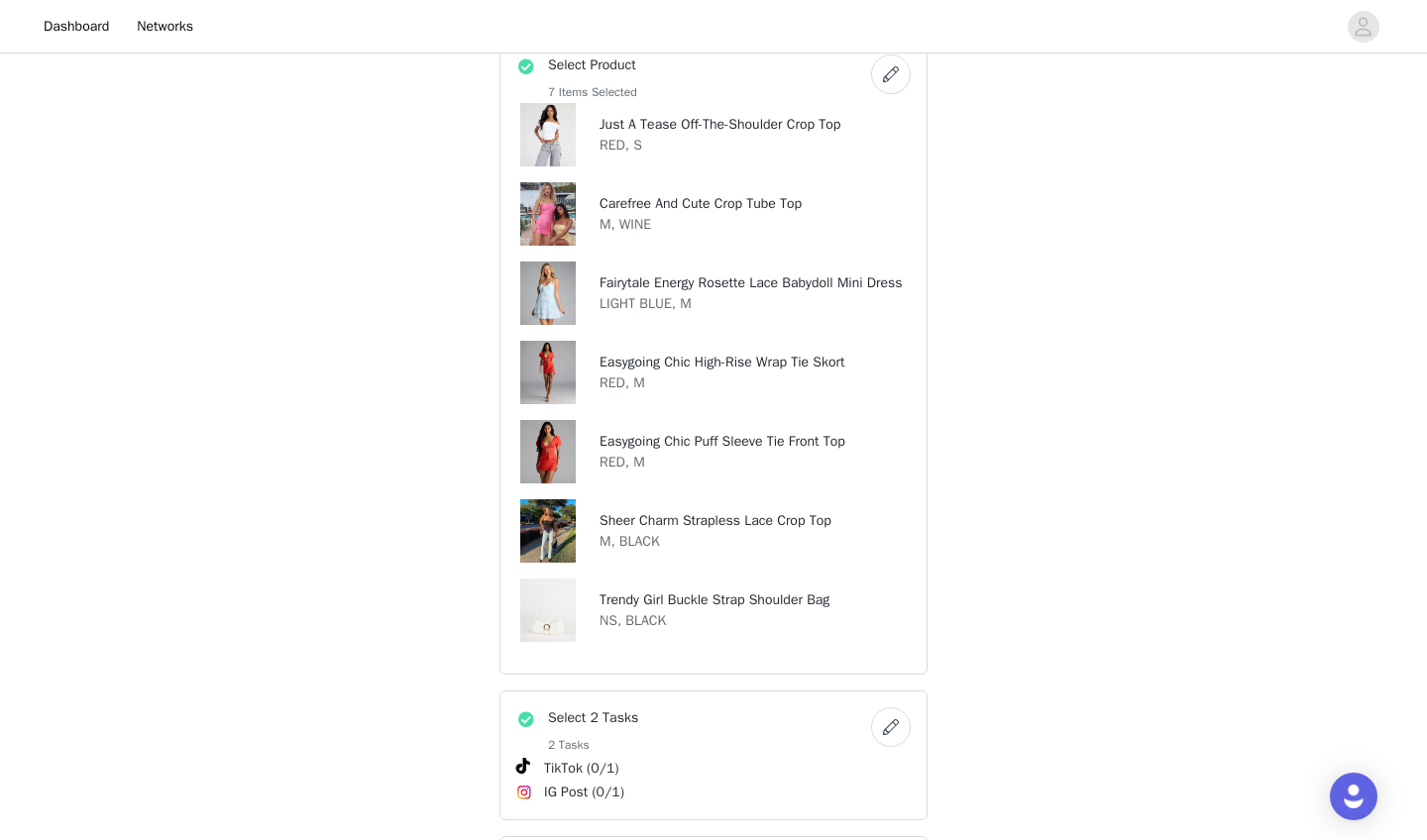 scroll, scrollTop: 422, scrollLeft: 0, axis: vertical 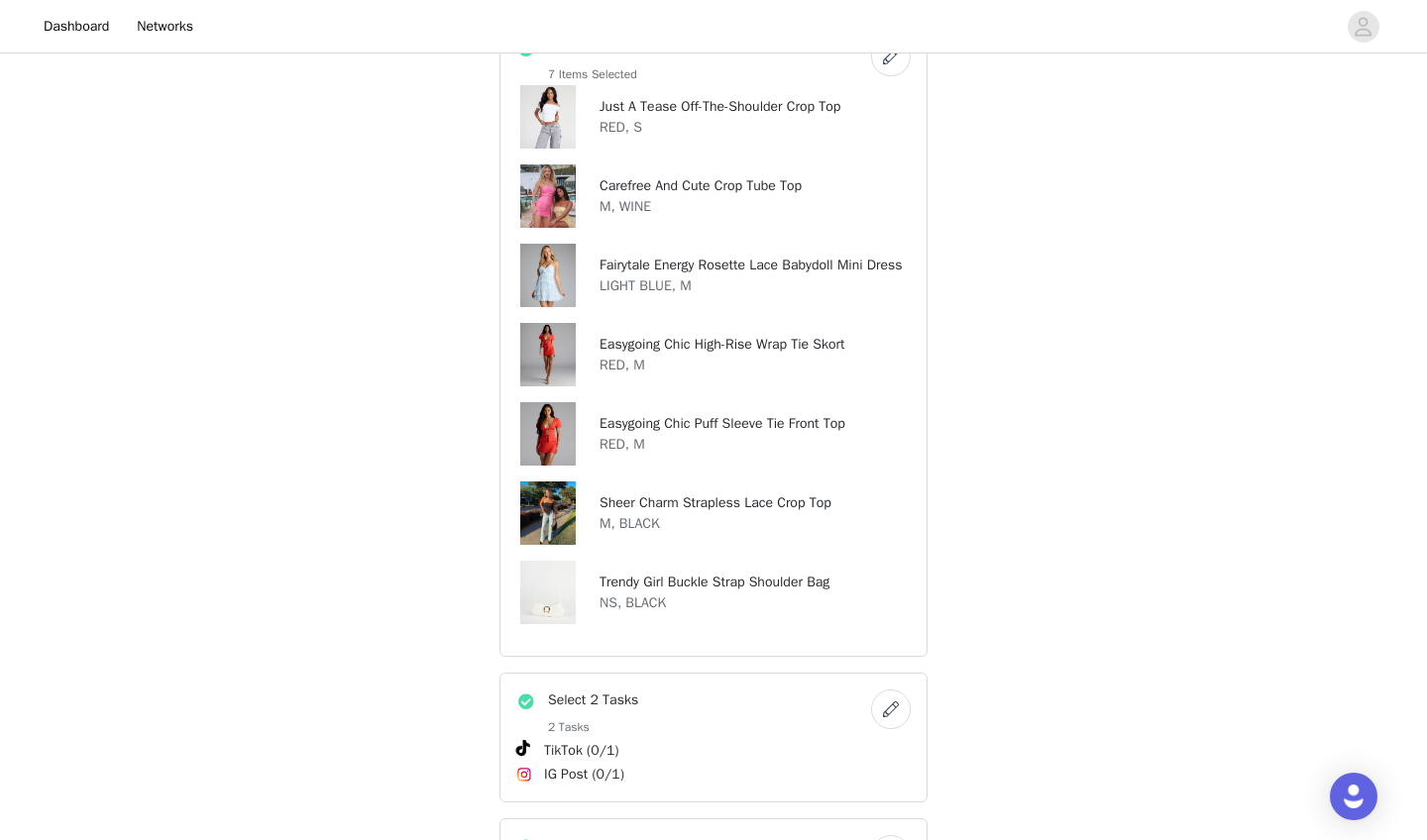 click at bounding box center [891, 56] 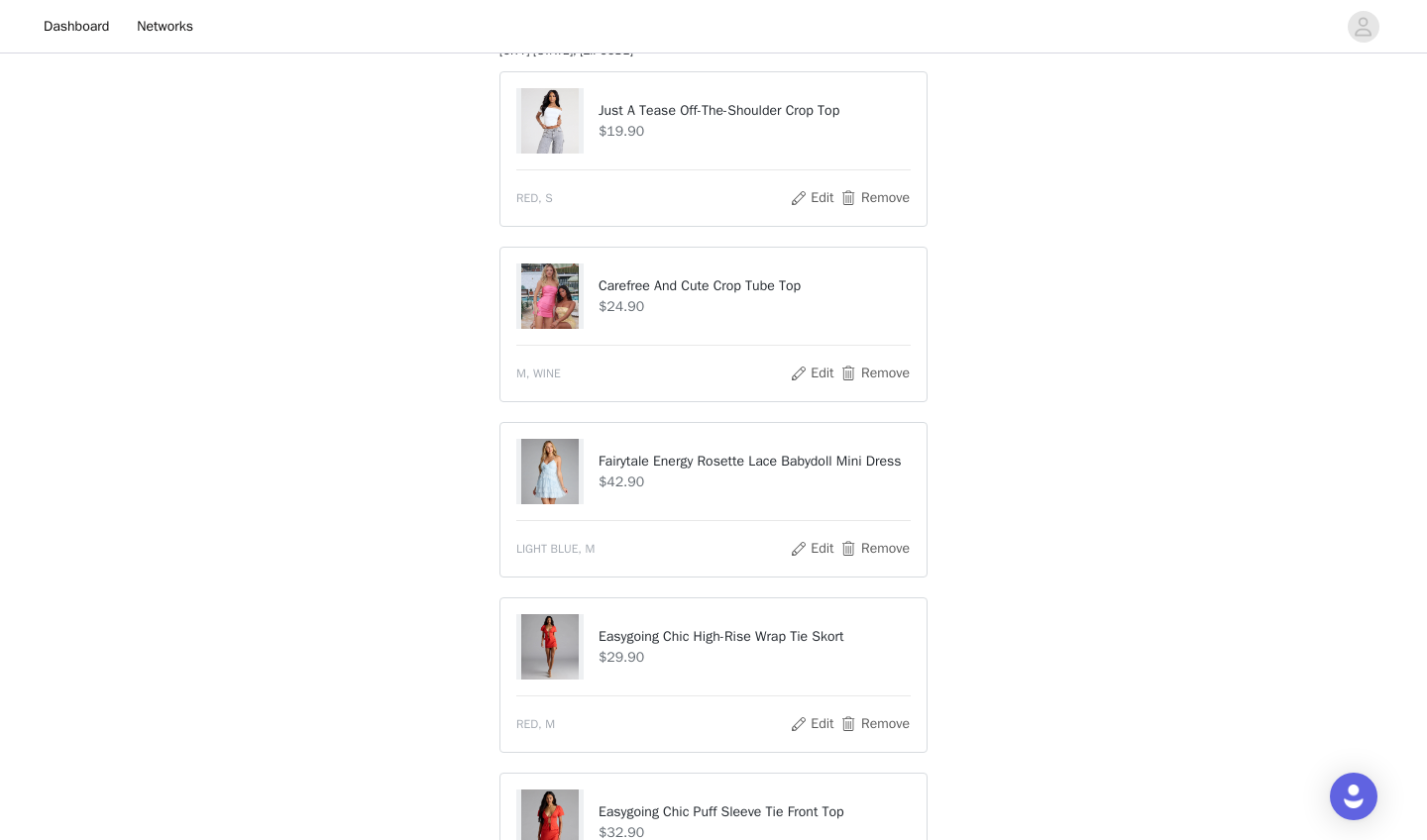 scroll, scrollTop: 742, scrollLeft: 0, axis: vertical 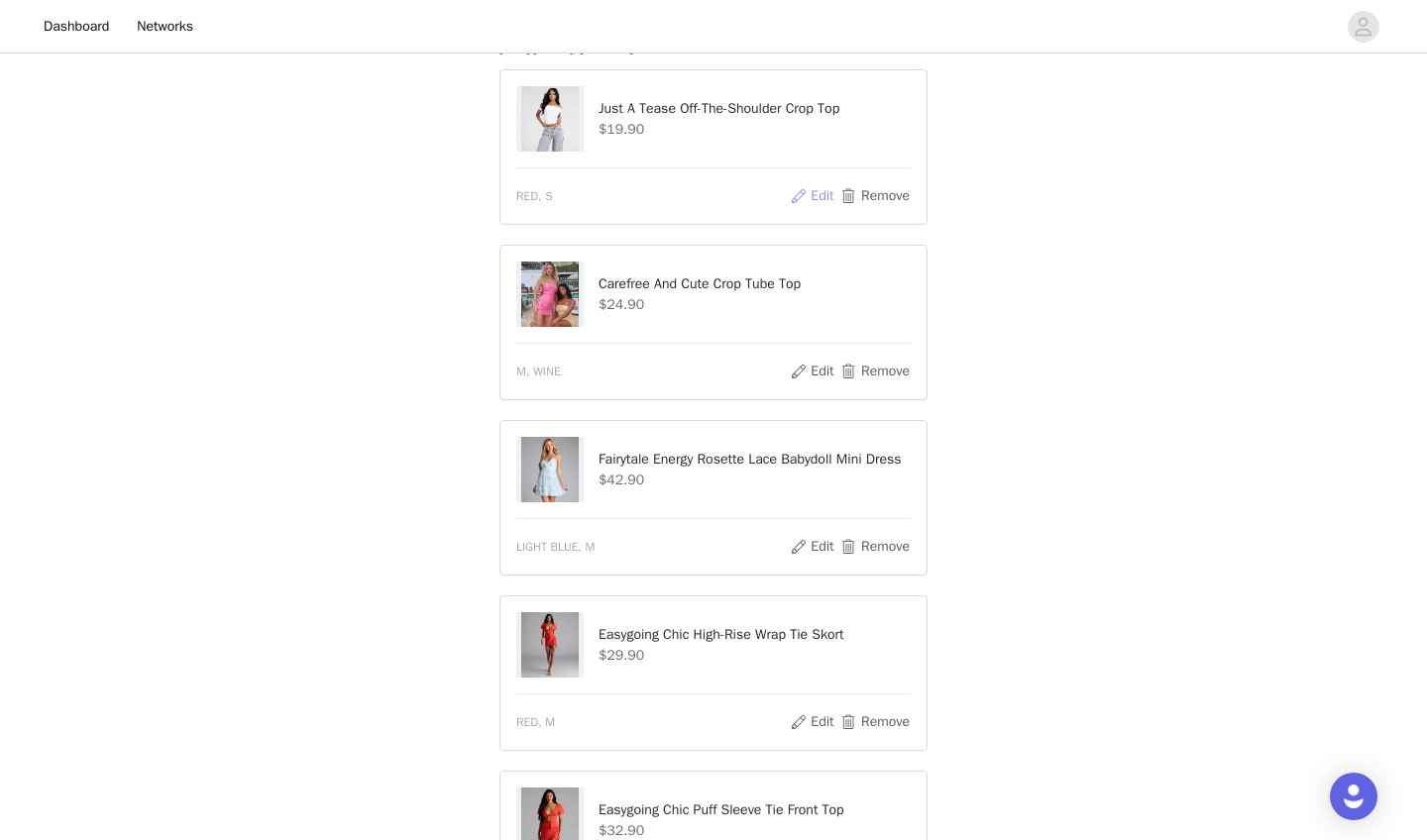 click on "Edit" at bounding box center [812, 196] 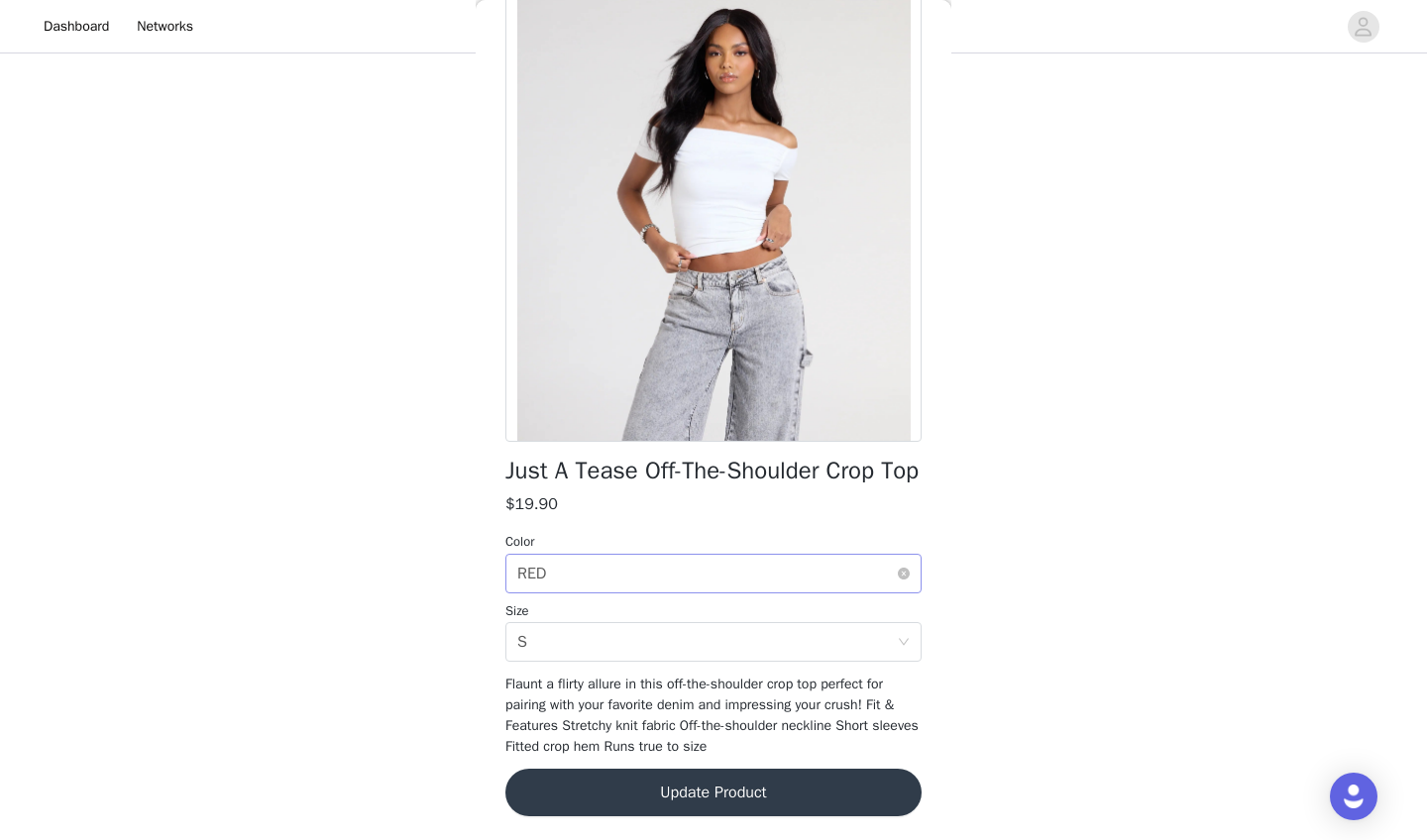 scroll, scrollTop: 129, scrollLeft: 0, axis: vertical 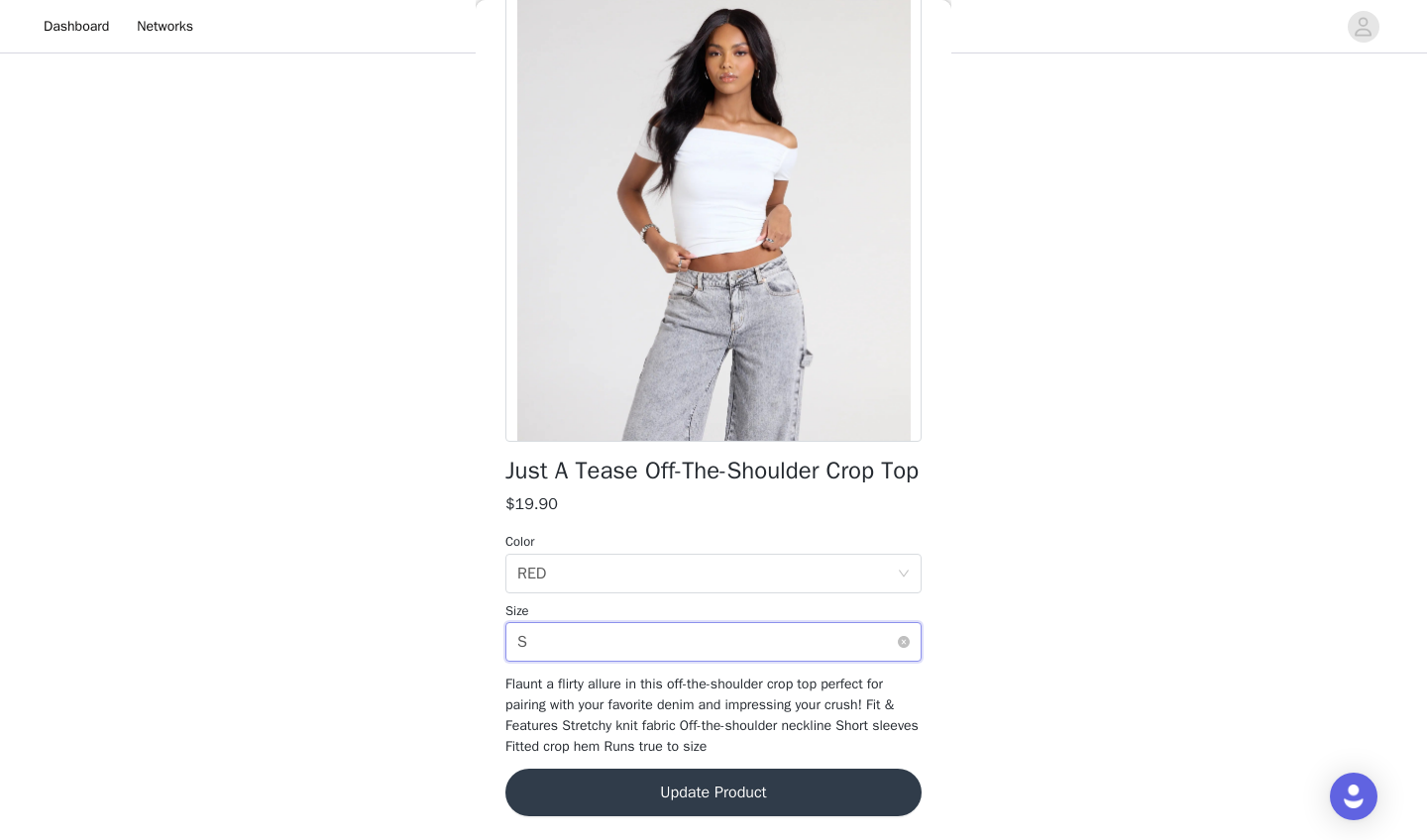 click on "Select size S" at bounding box center (707, 642) 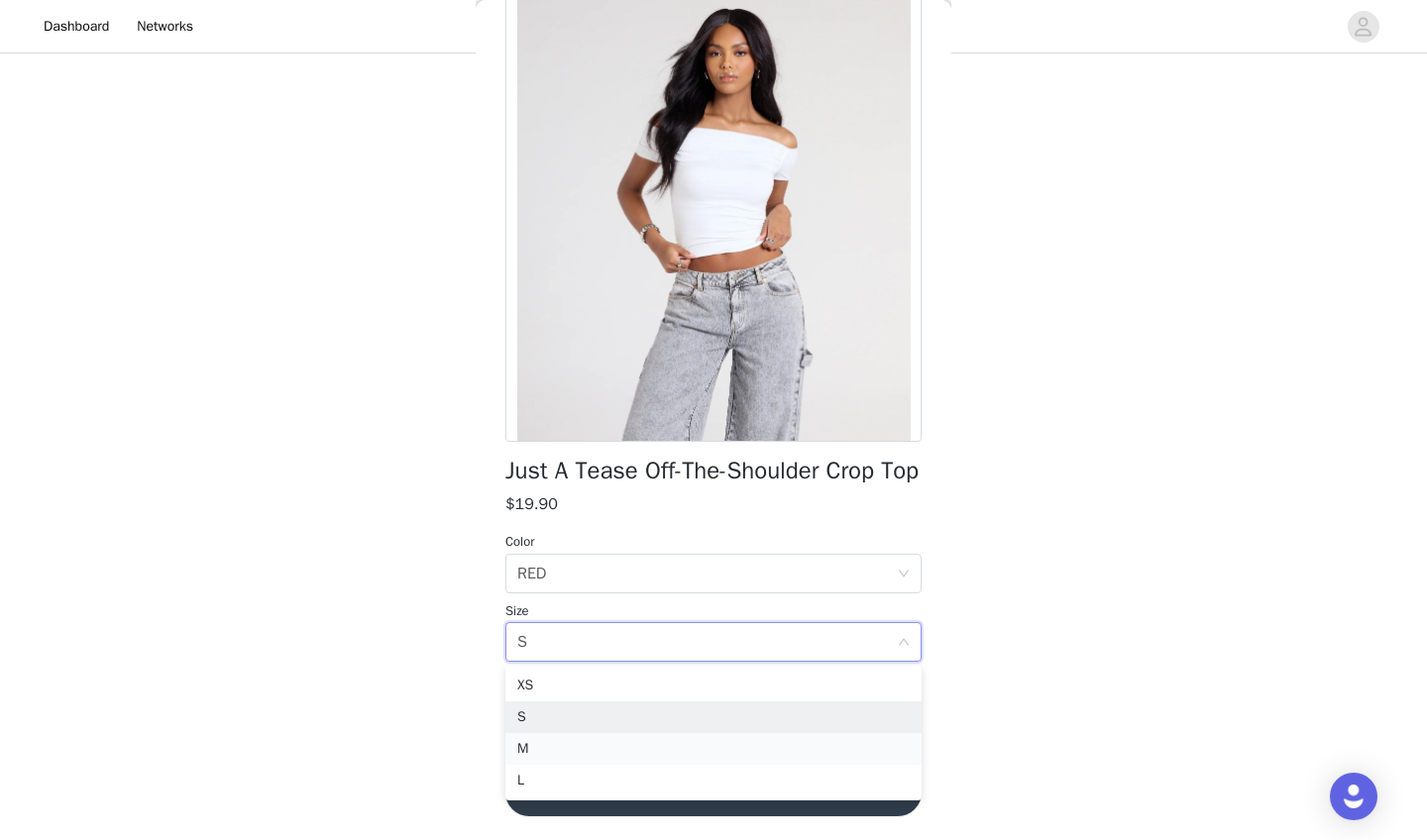 click on "M" at bounding box center [714, 749] 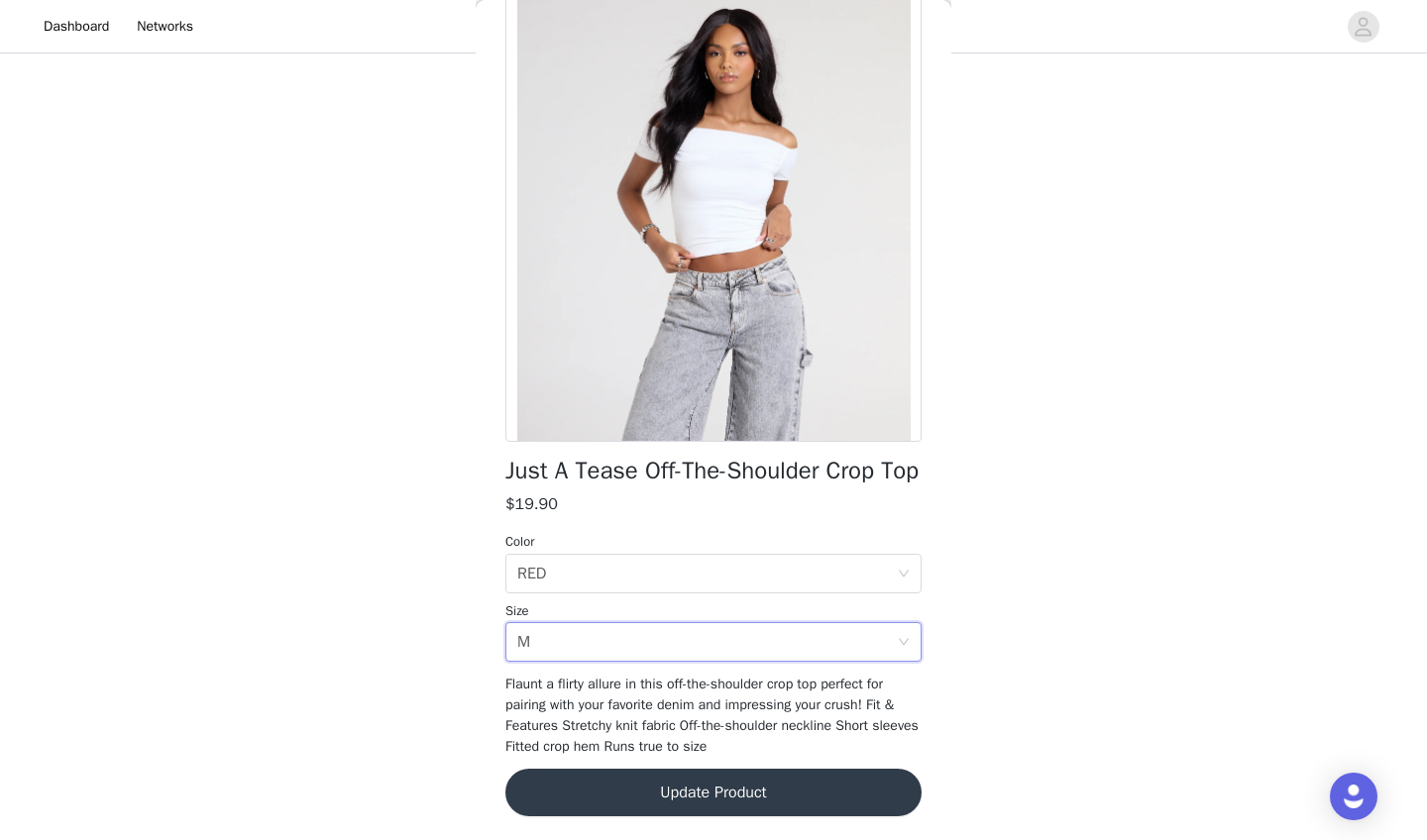 click on "Update Product" at bounding box center (714, 792) 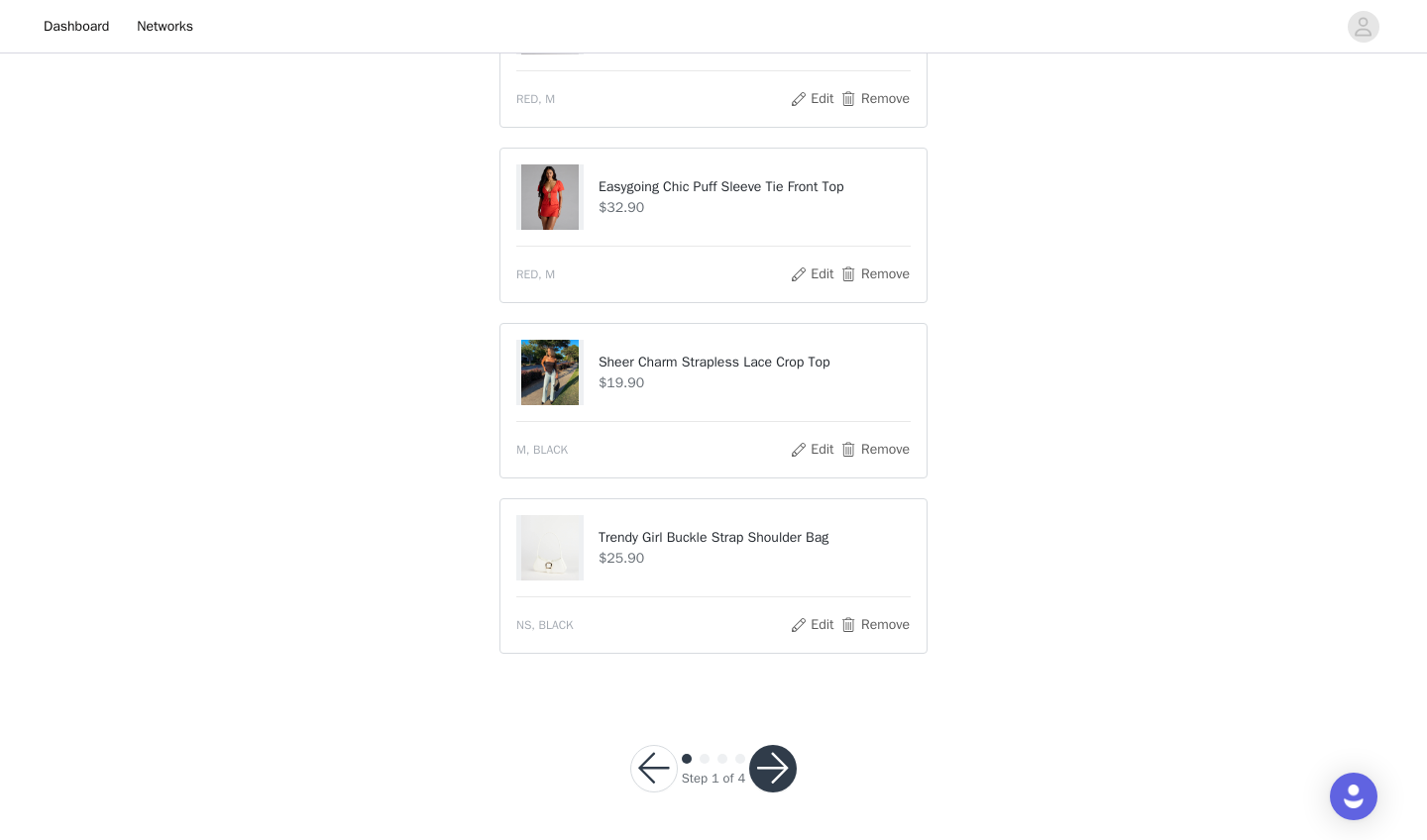 scroll, scrollTop: 1364, scrollLeft: 0, axis: vertical 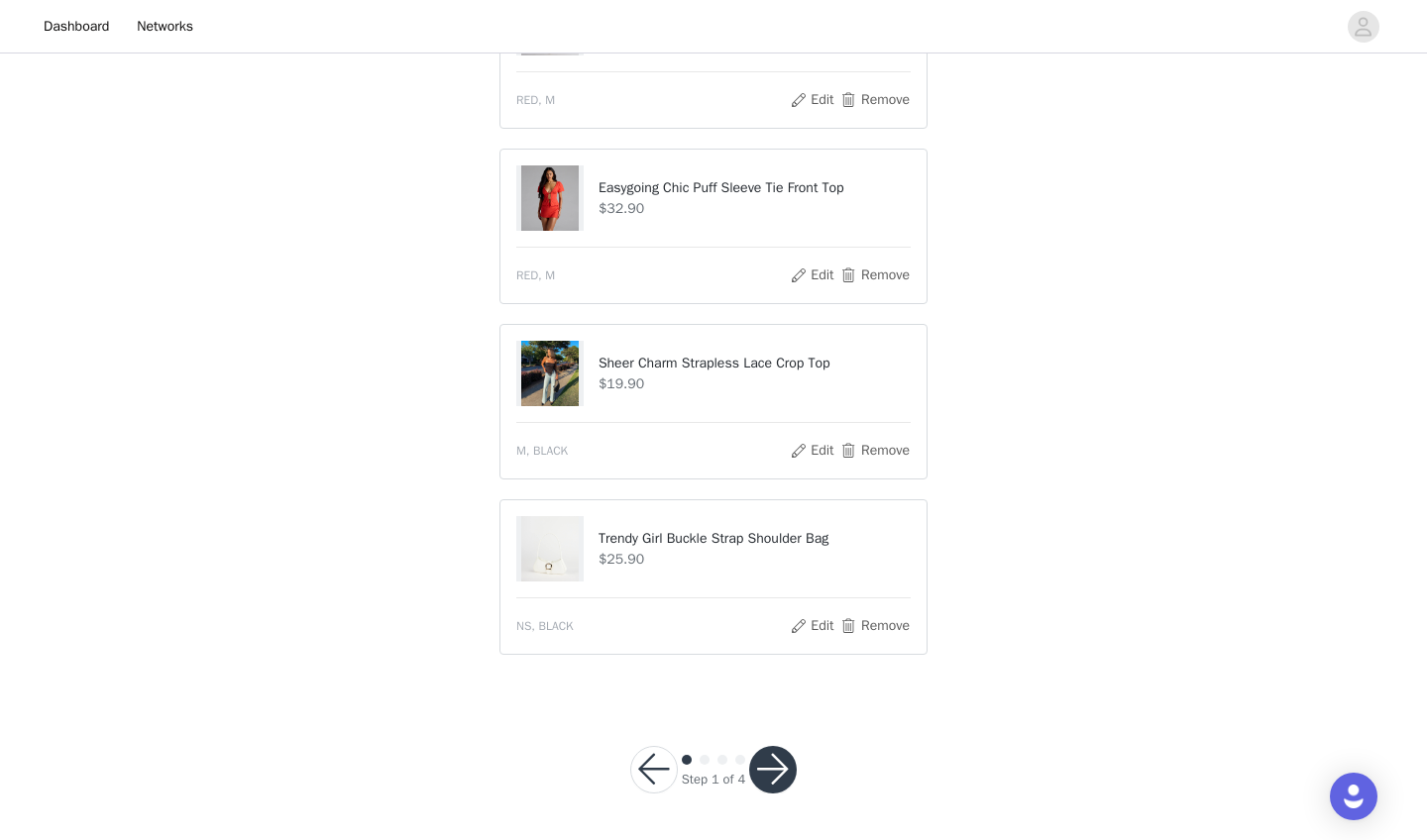 click at bounding box center [773, 770] 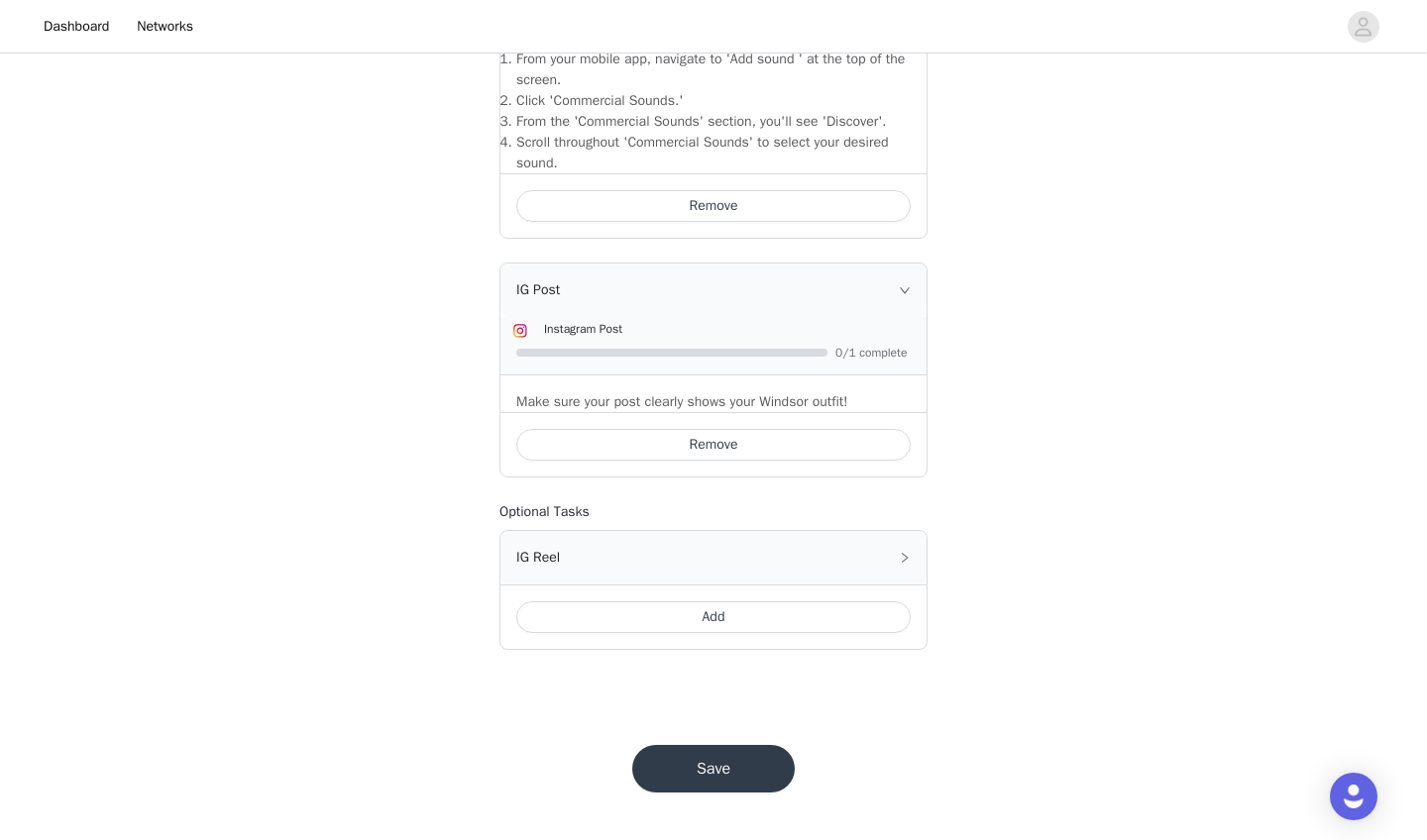 scroll, scrollTop: 783, scrollLeft: 0, axis: vertical 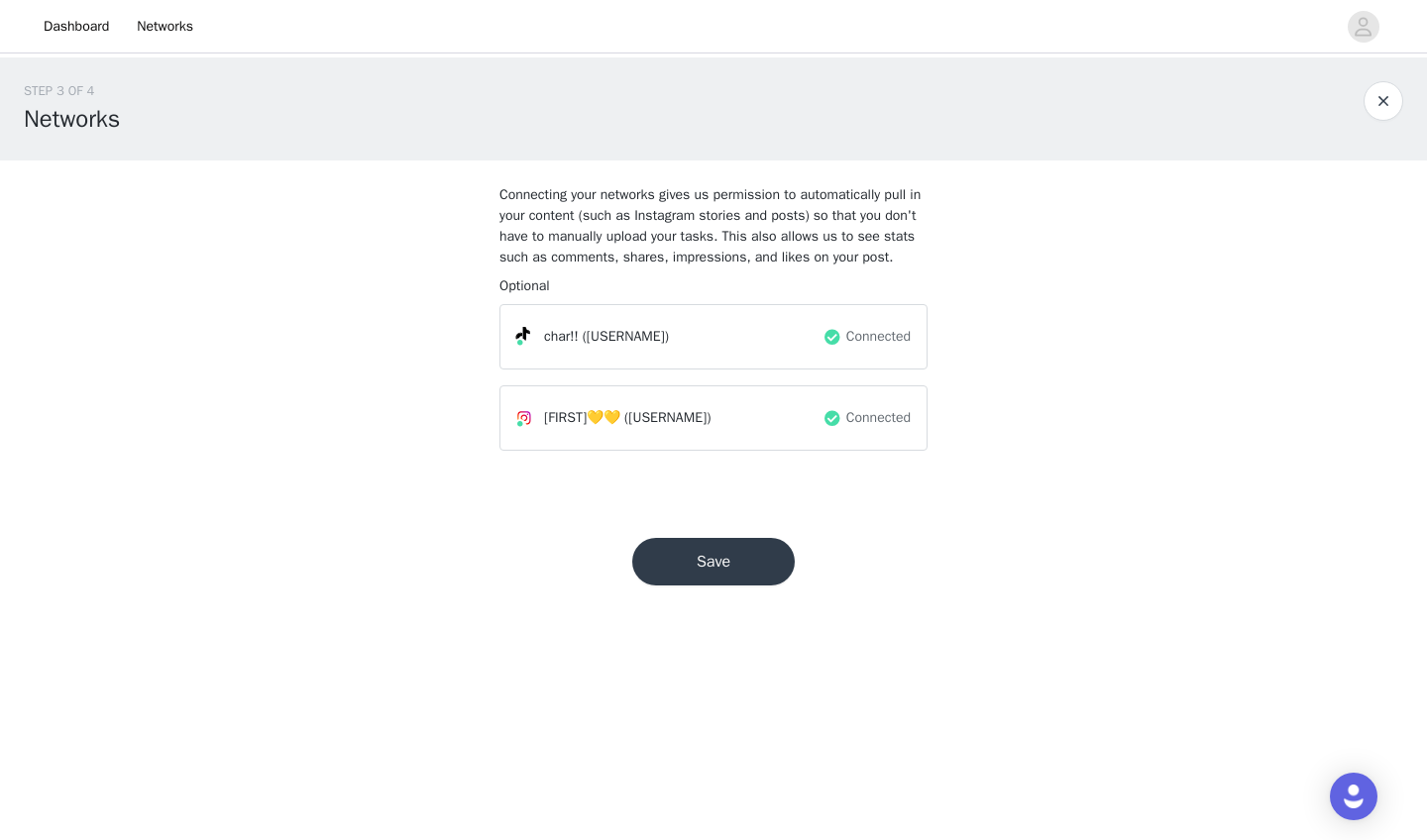click on "Save" at bounding box center (714, 562) 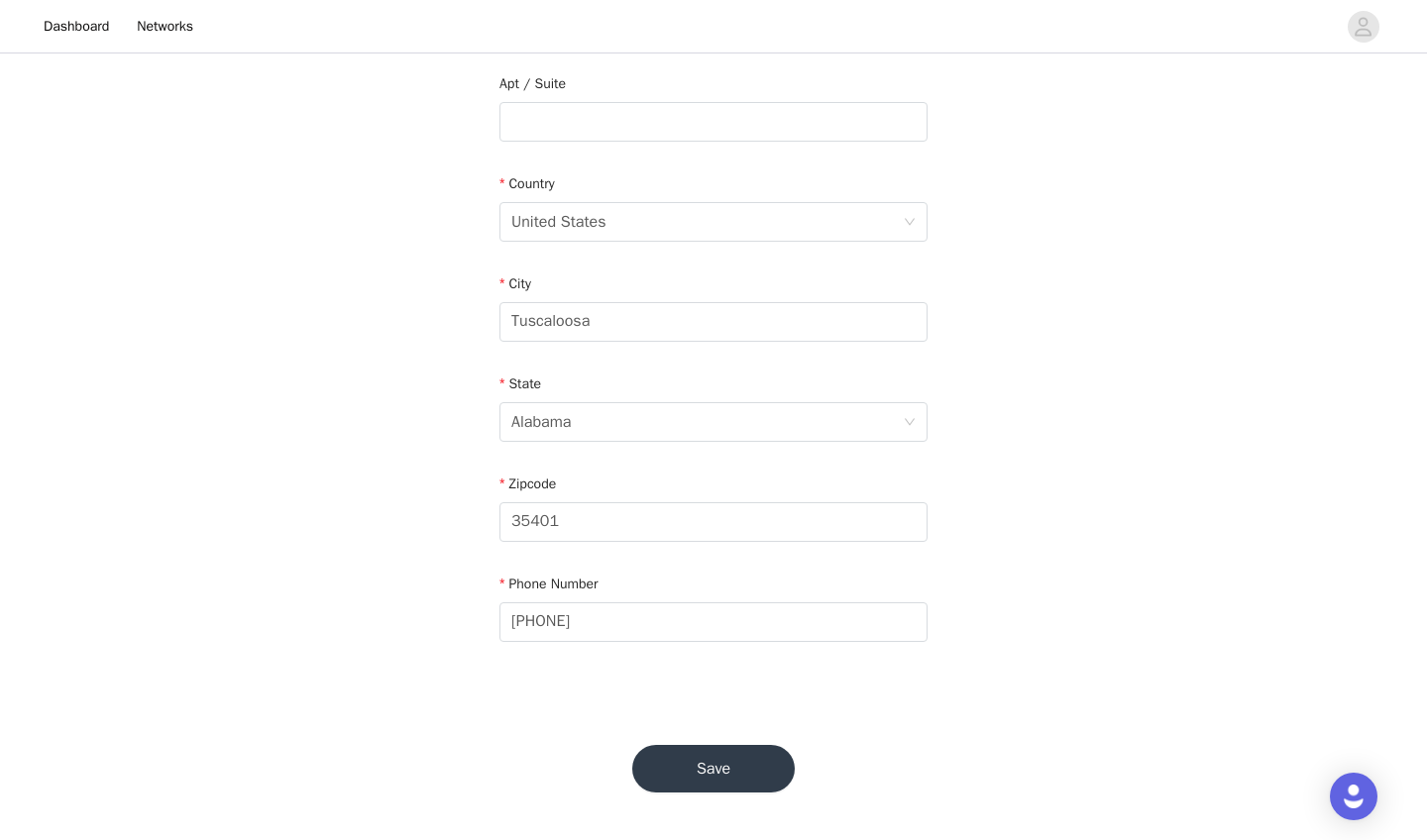 scroll, scrollTop: 510, scrollLeft: 0, axis: vertical 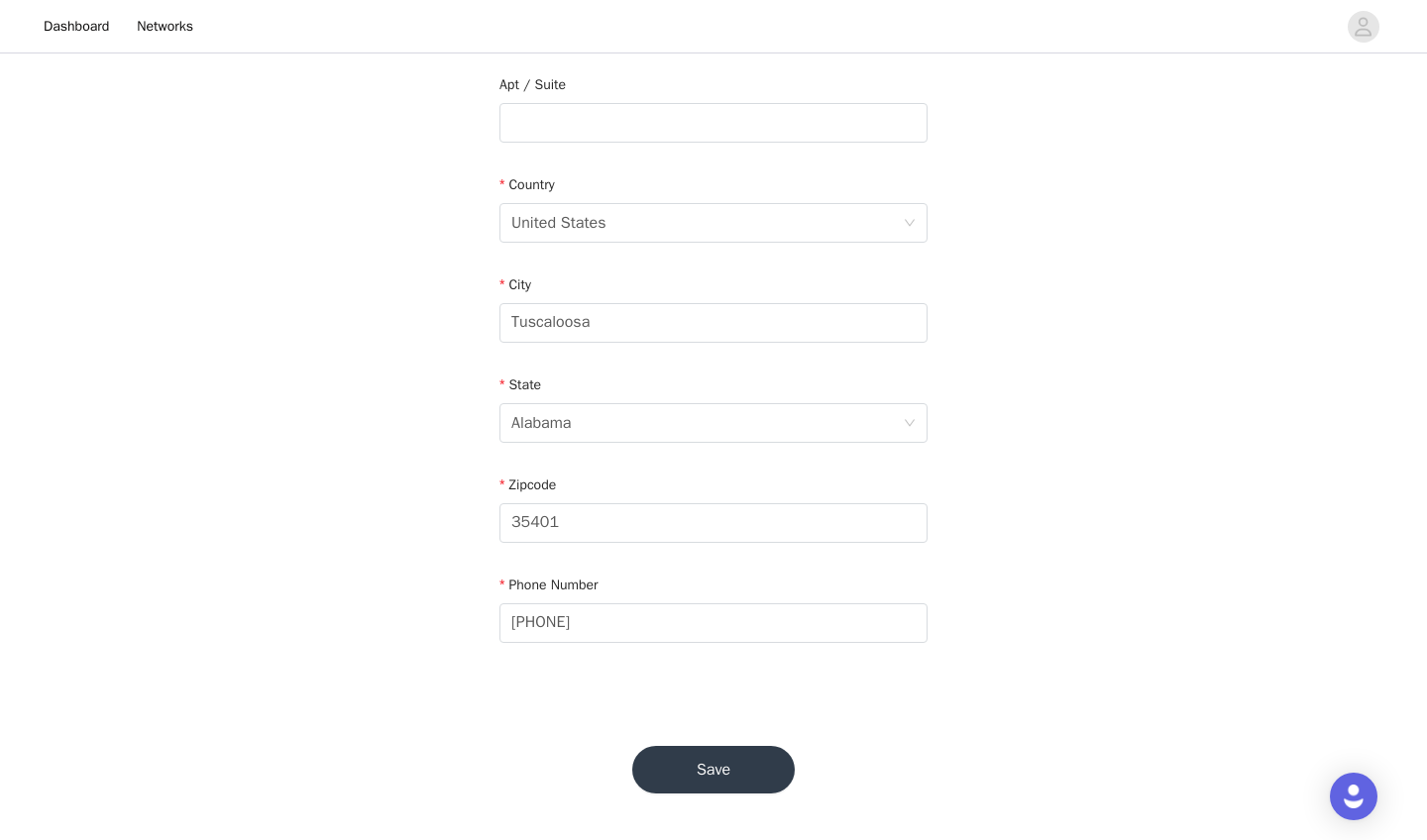 click on "Save" at bounding box center [714, 770] 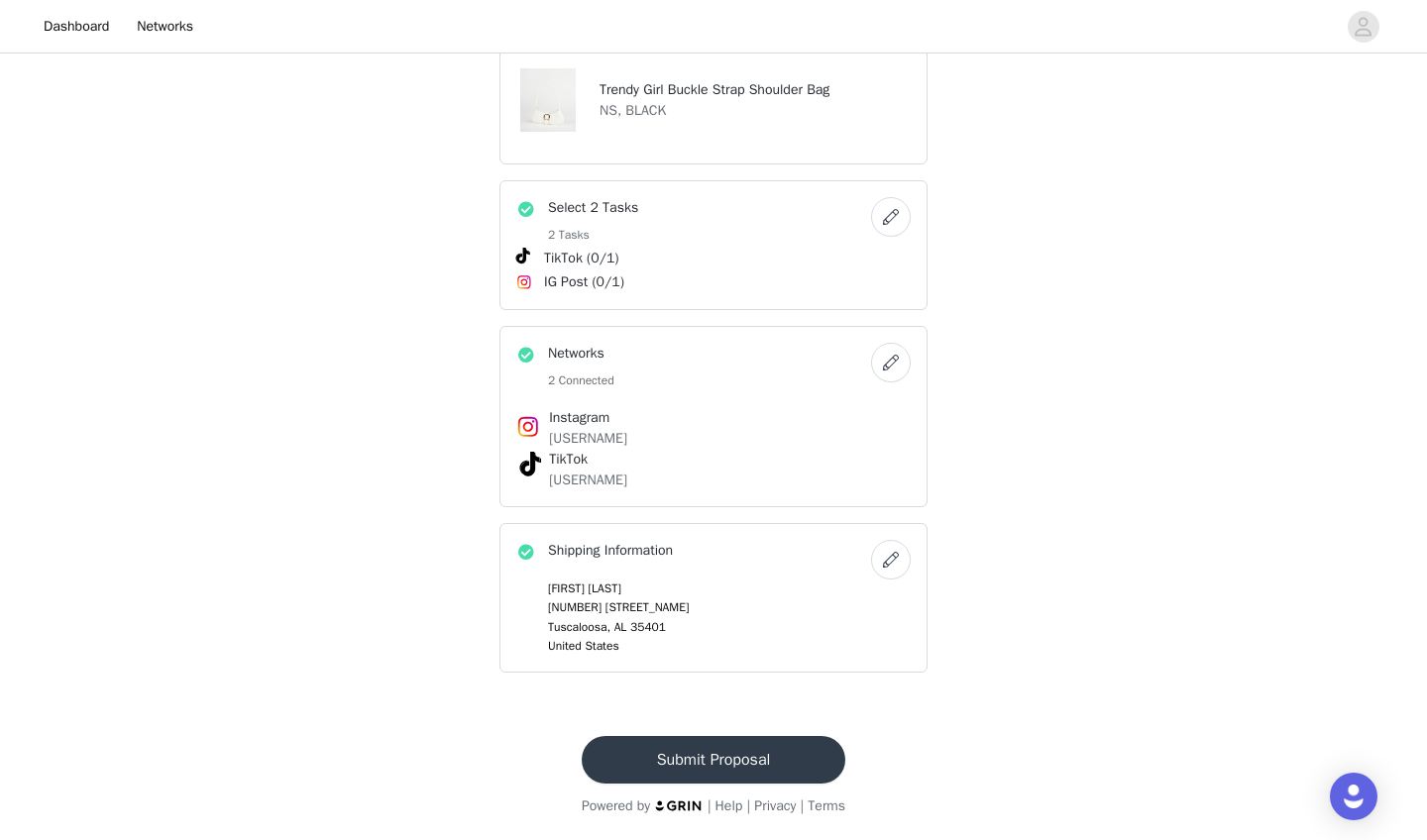 click on "Submit Proposal" at bounding box center (714, 760) 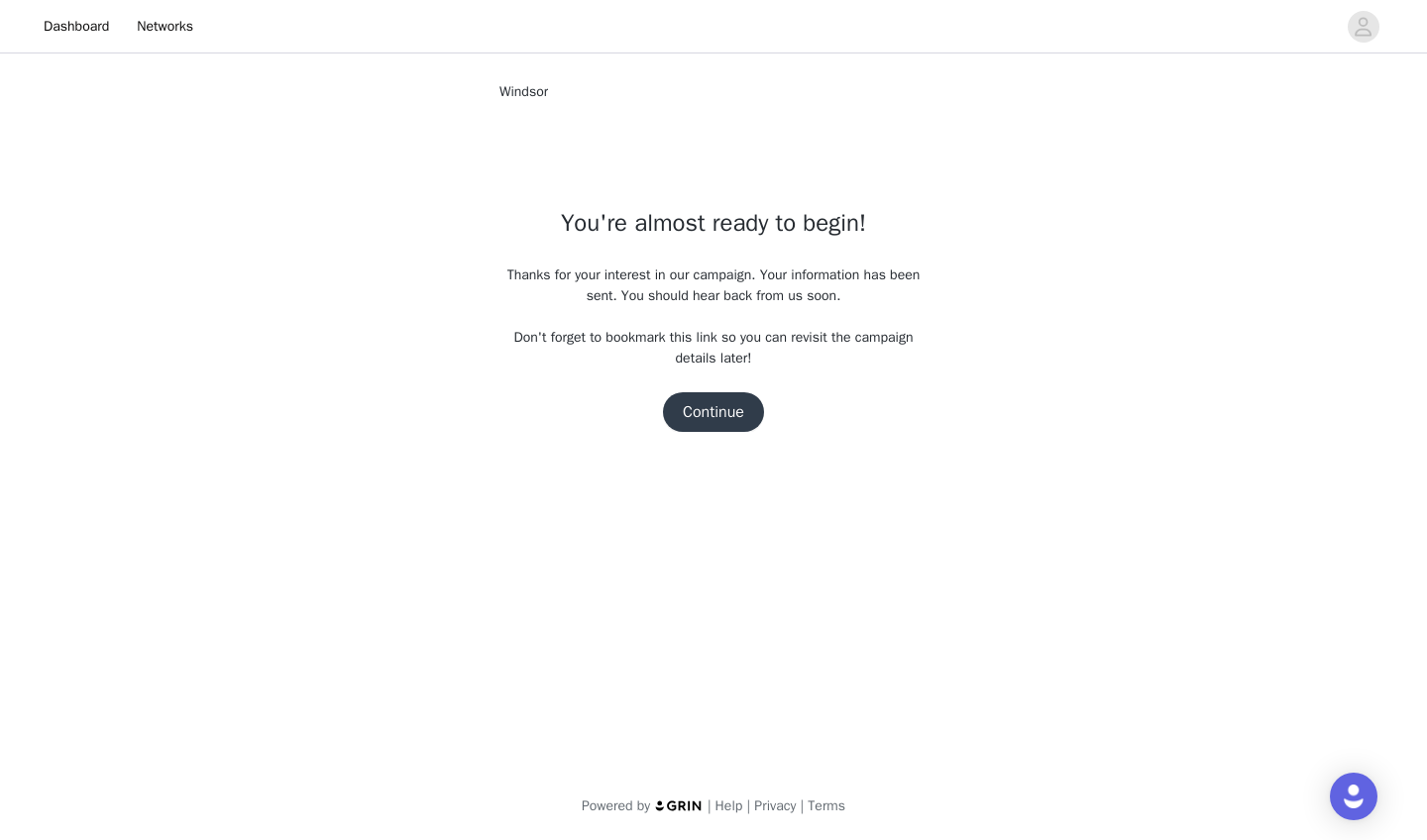 scroll, scrollTop: 0, scrollLeft: 0, axis: both 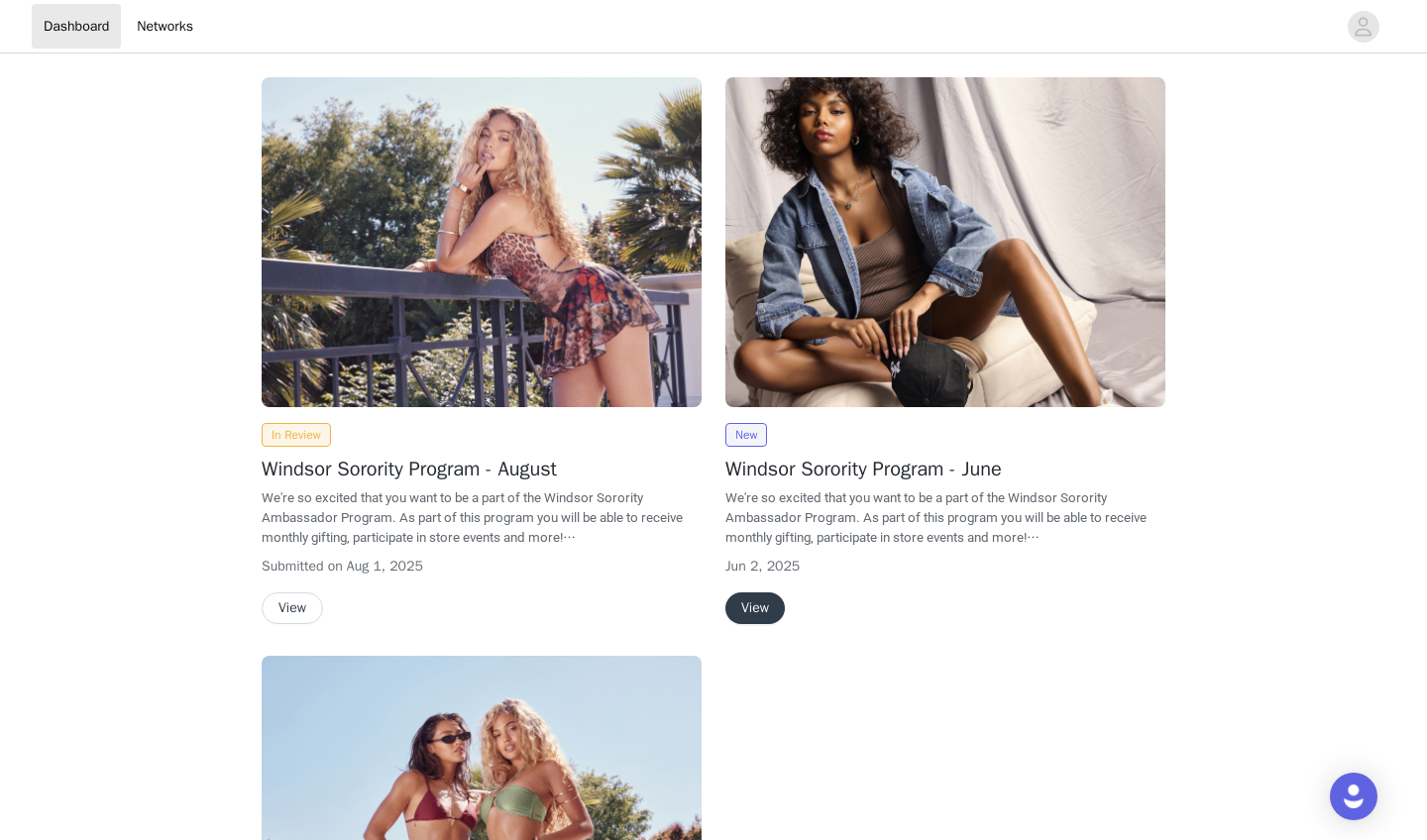 click on "View" at bounding box center (755, 608) 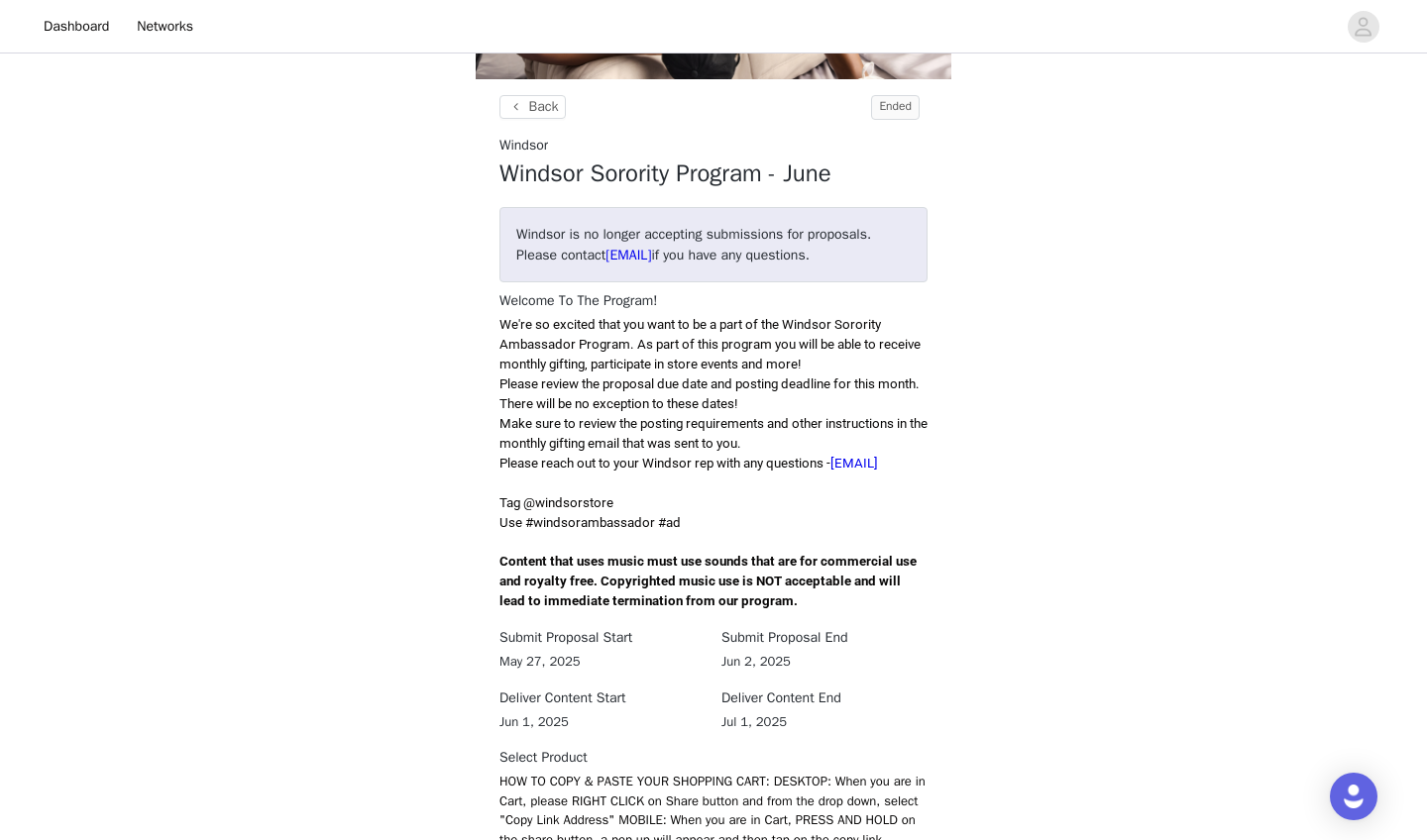 scroll, scrollTop: 291, scrollLeft: 0, axis: vertical 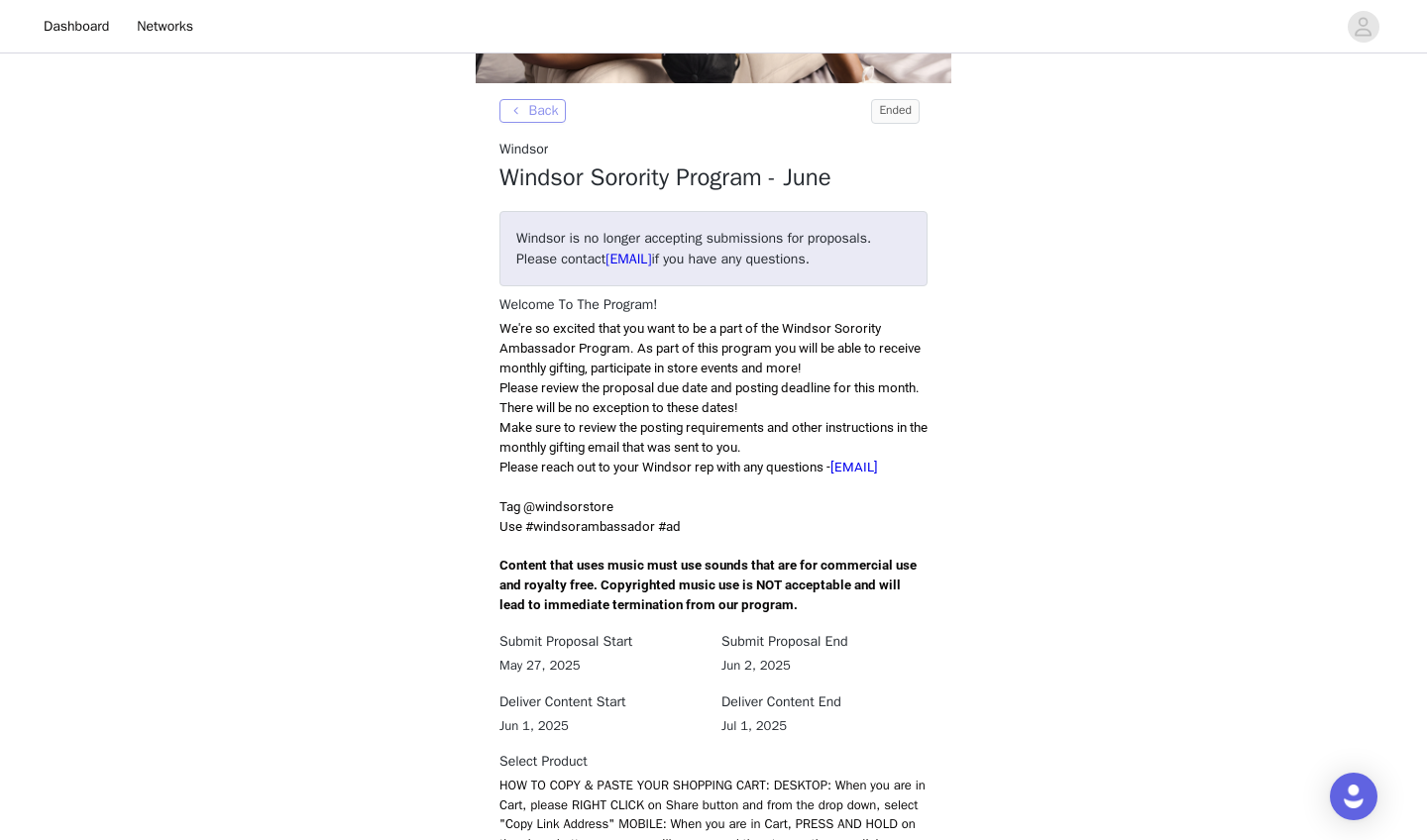 click on "Back" at bounding box center [532, 111] 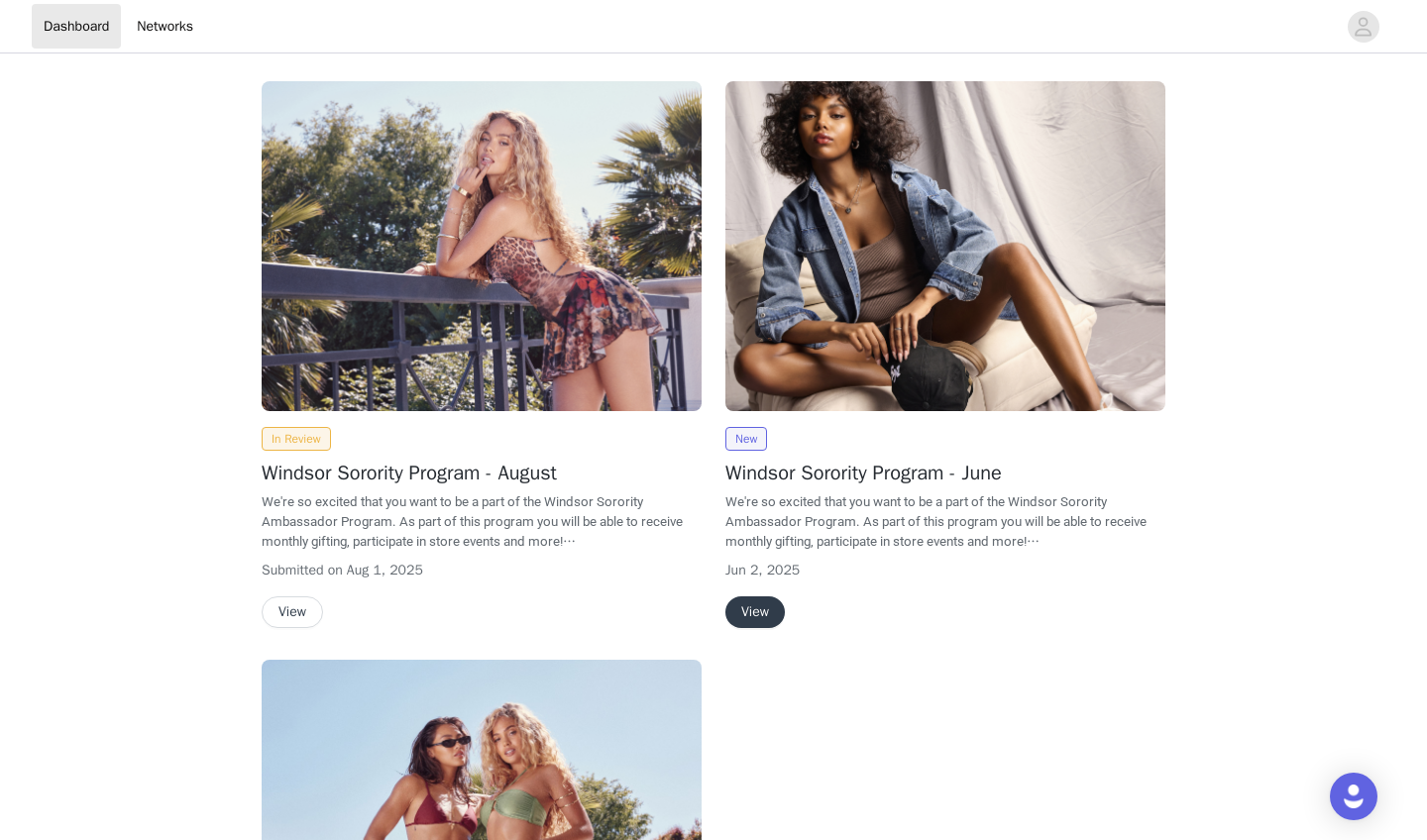 scroll, scrollTop: 0, scrollLeft: 0, axis: both 